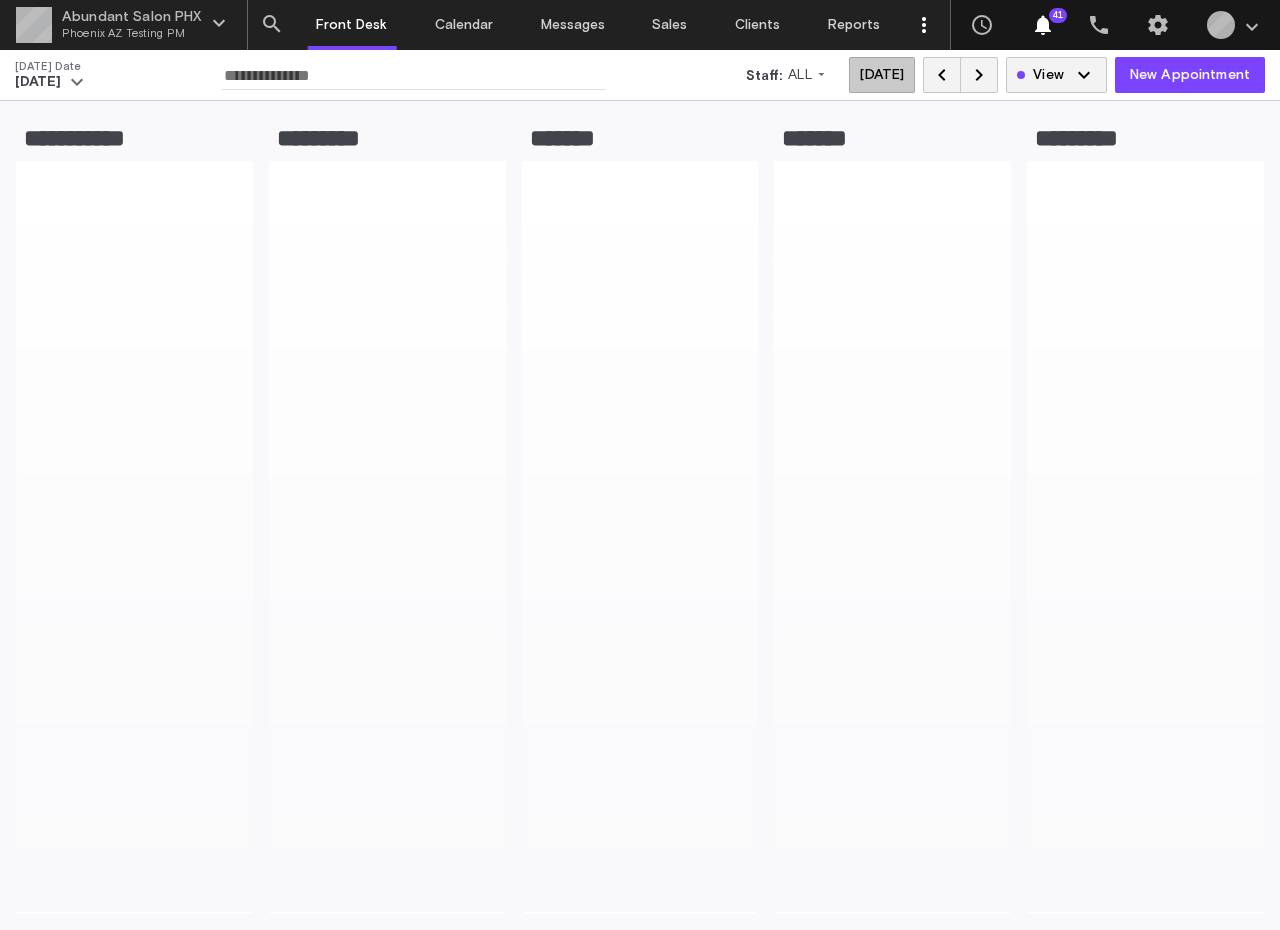 scroll, scrollTop: 0, scrollLeft: 0, axis: both 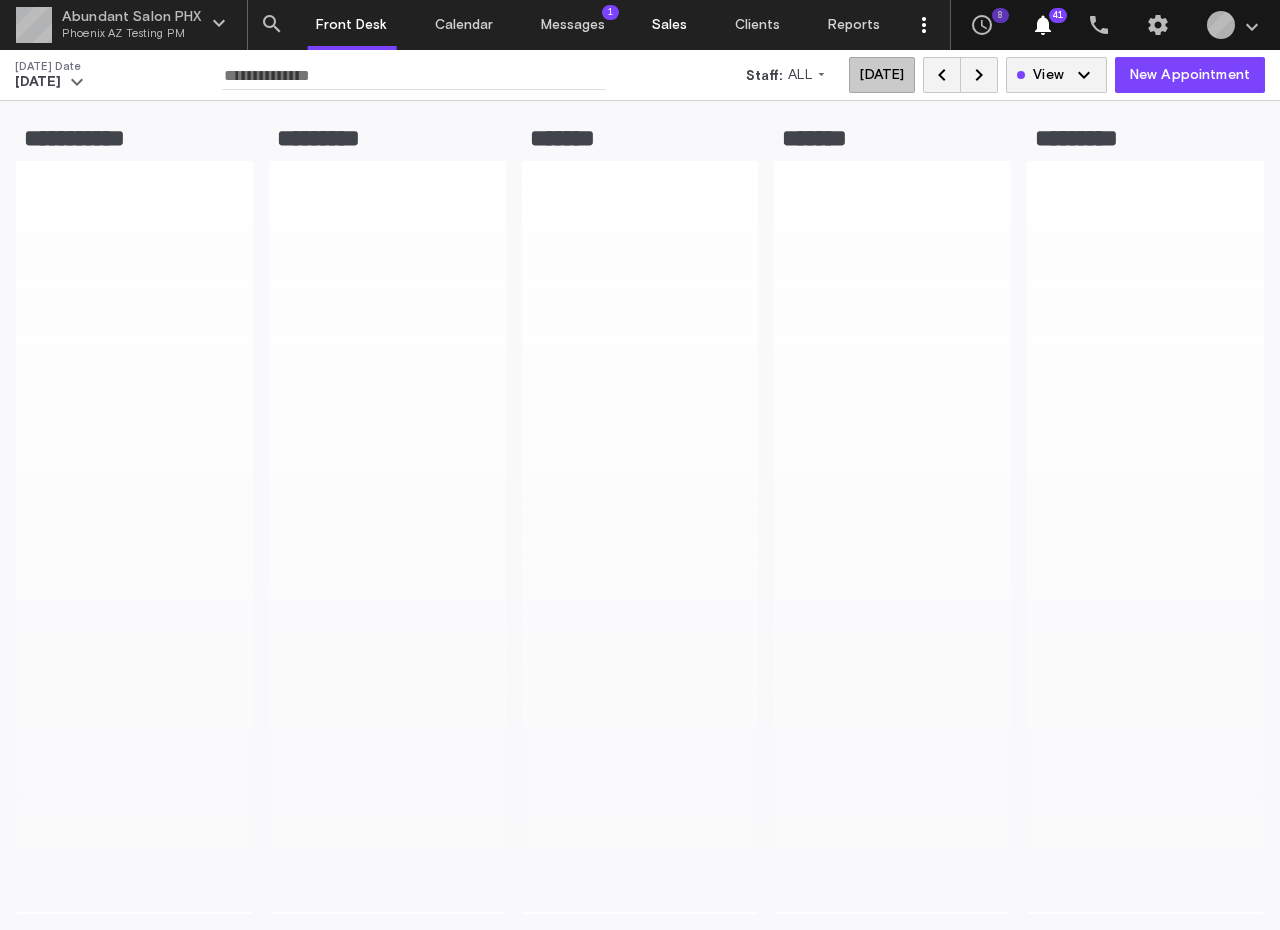 click on "Sales" at bounding box center [670, 25] 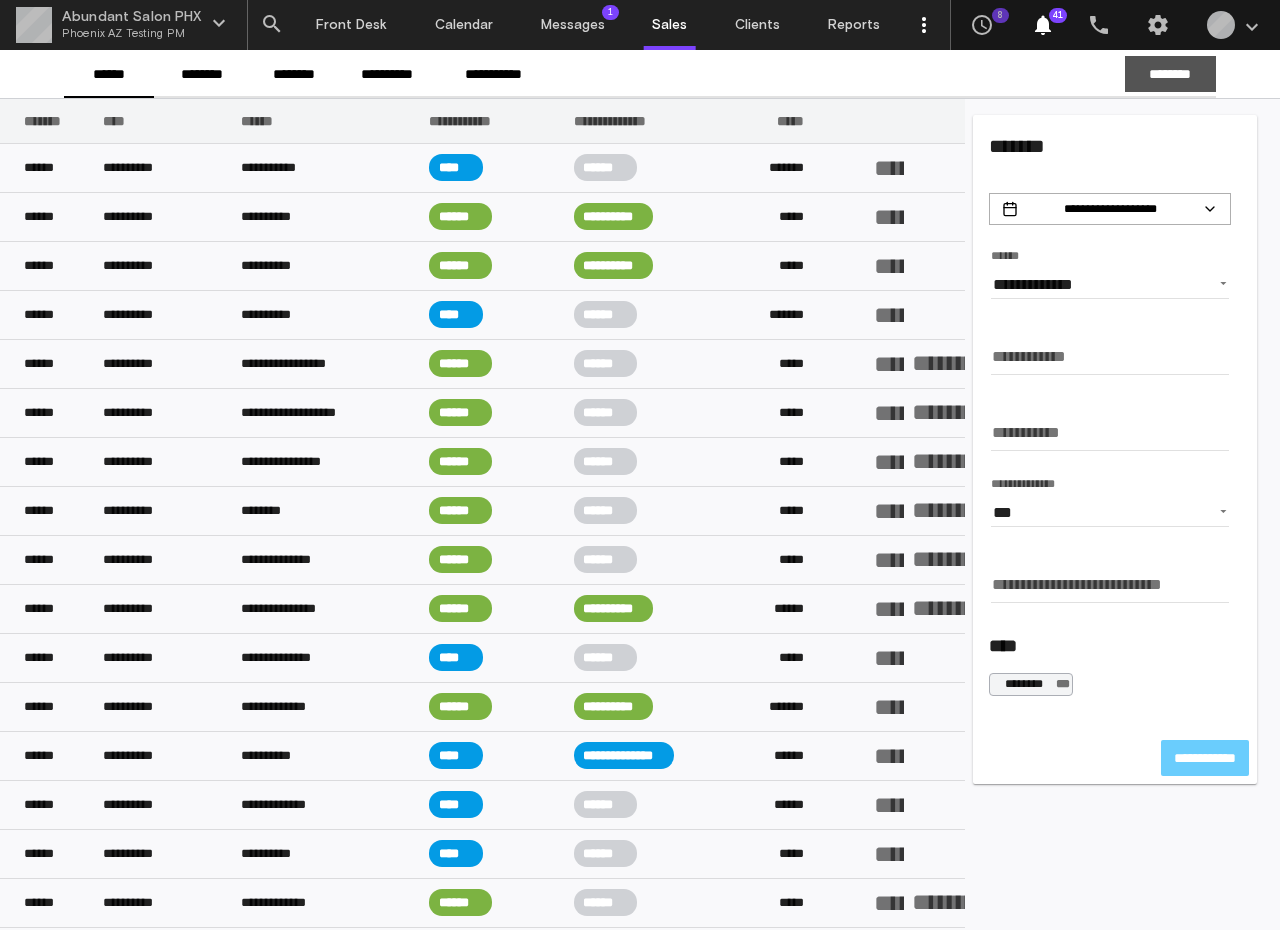 click on "********" at bounding box center [1170, 74] 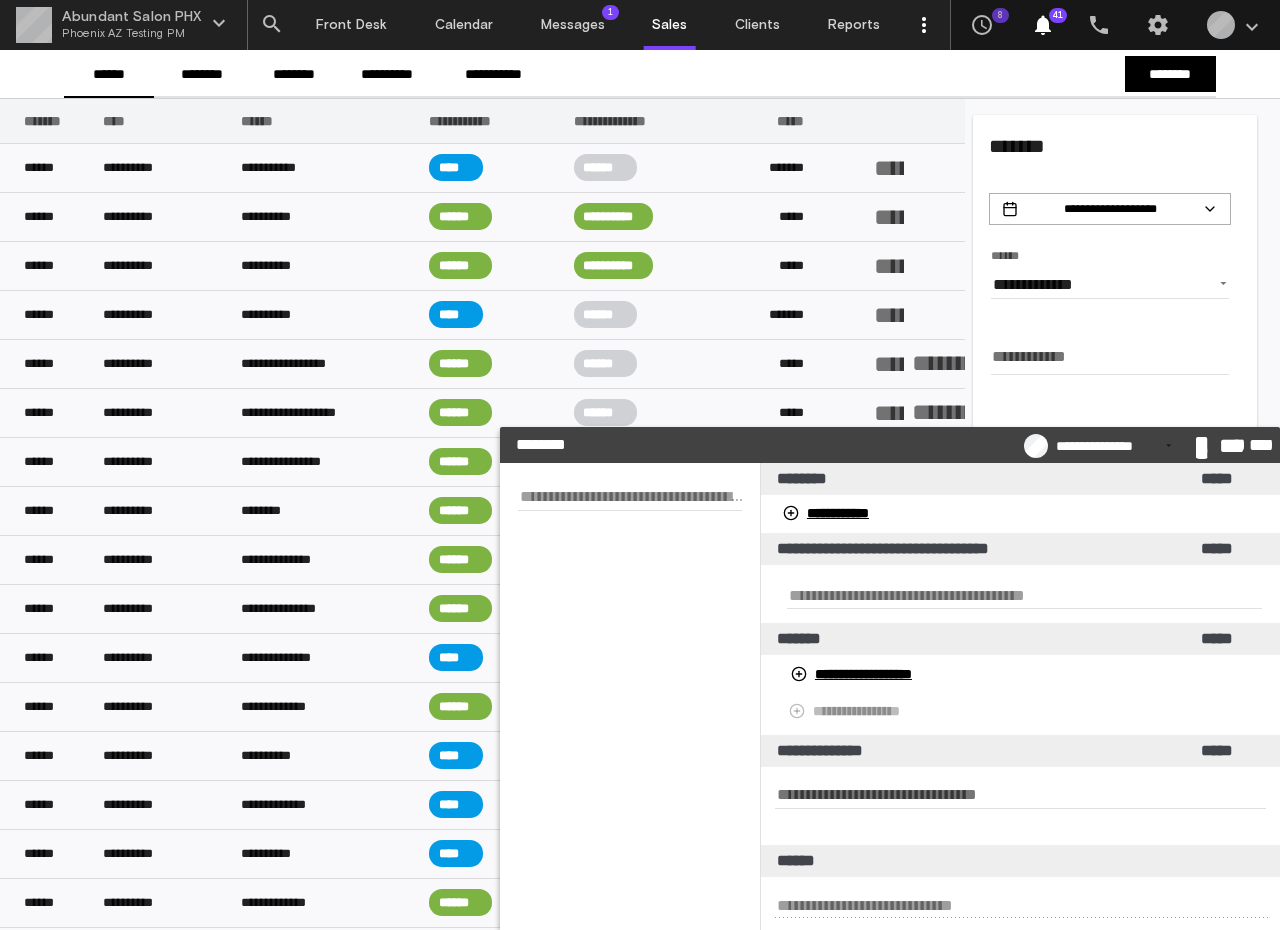 click at bounding box center (630, 496) 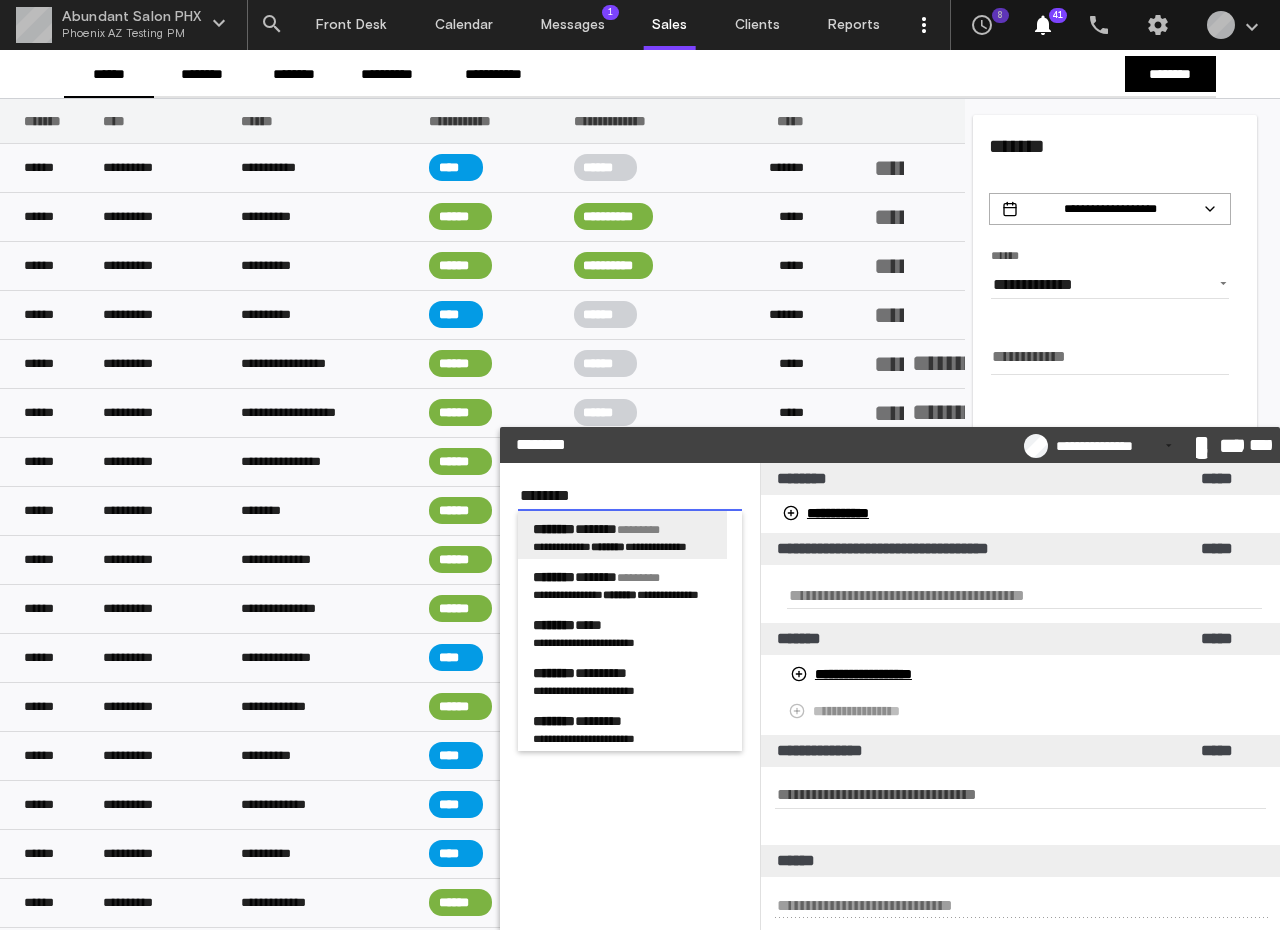 type on "********" 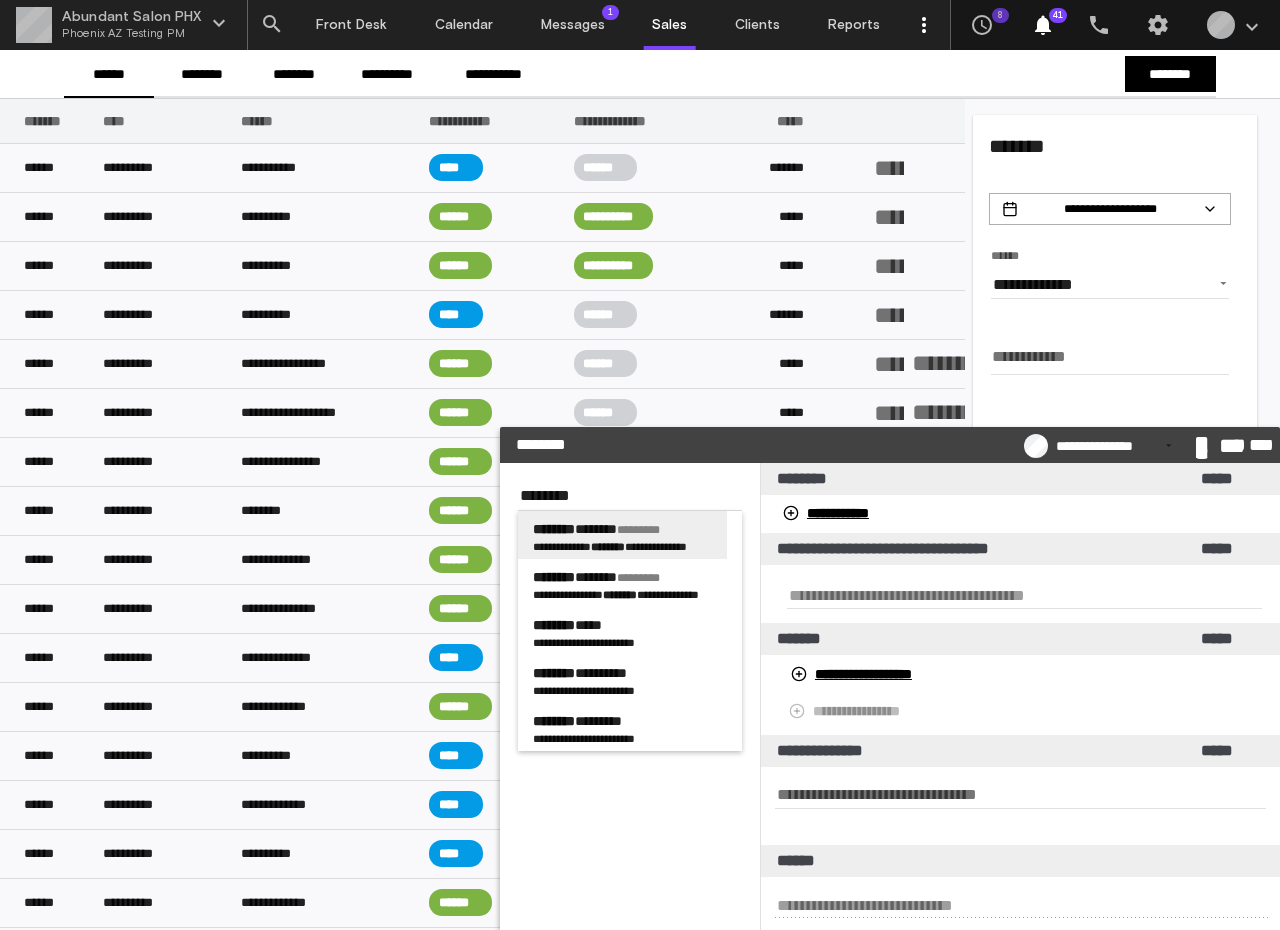 click on "*********" at bounding box center [638, 530] 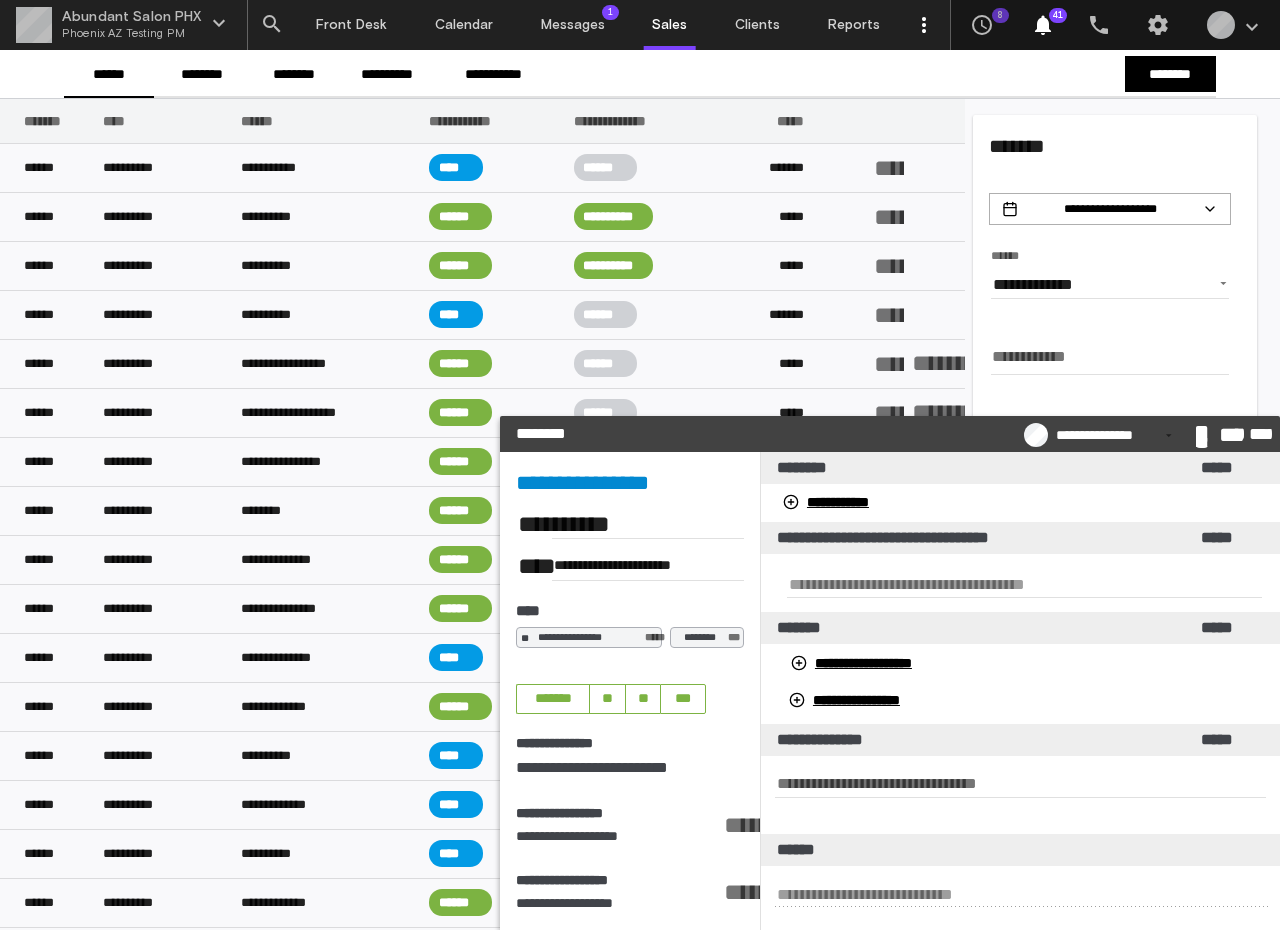 click at bounding box center [1024, 583] 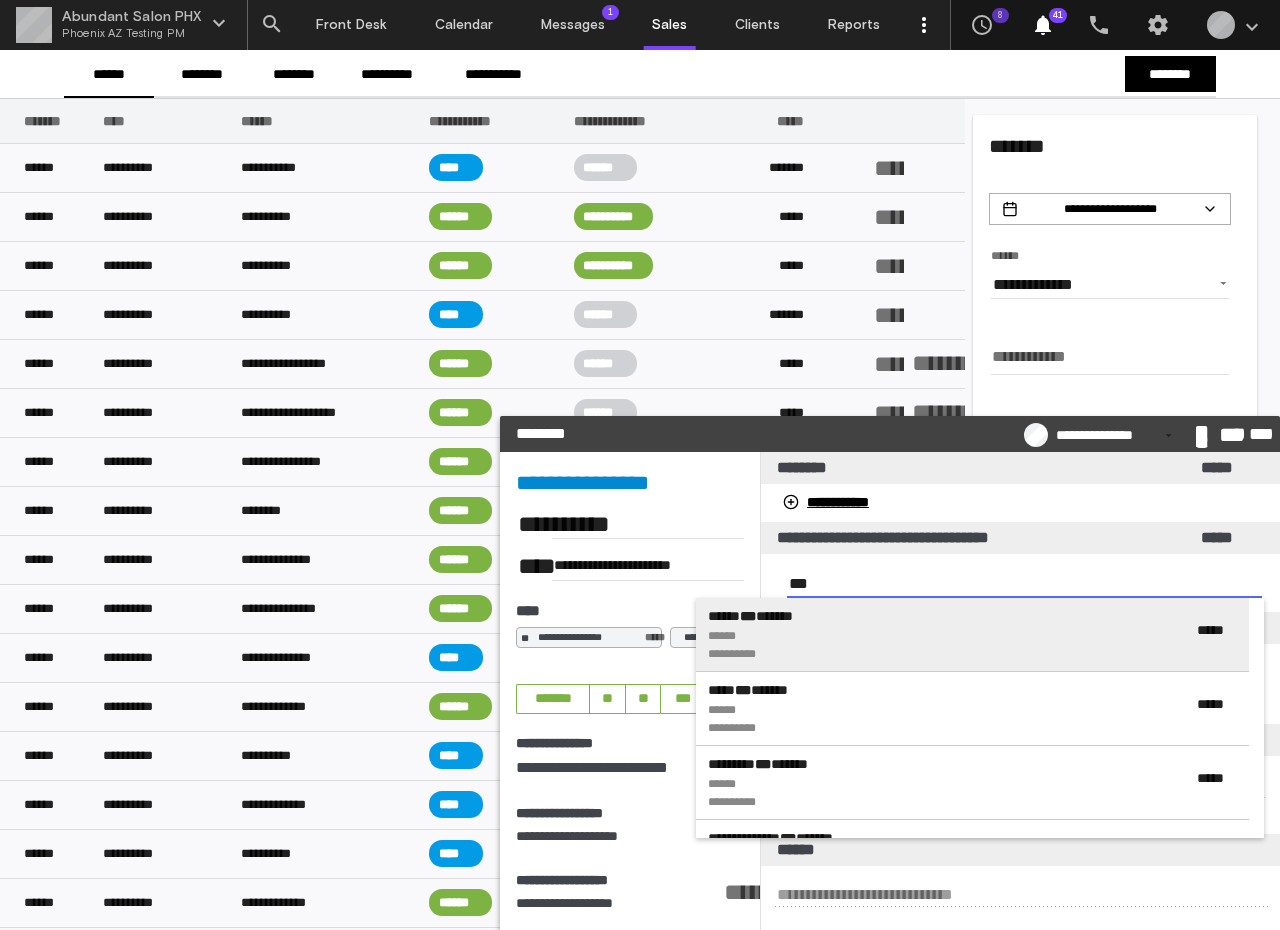 type on "***" 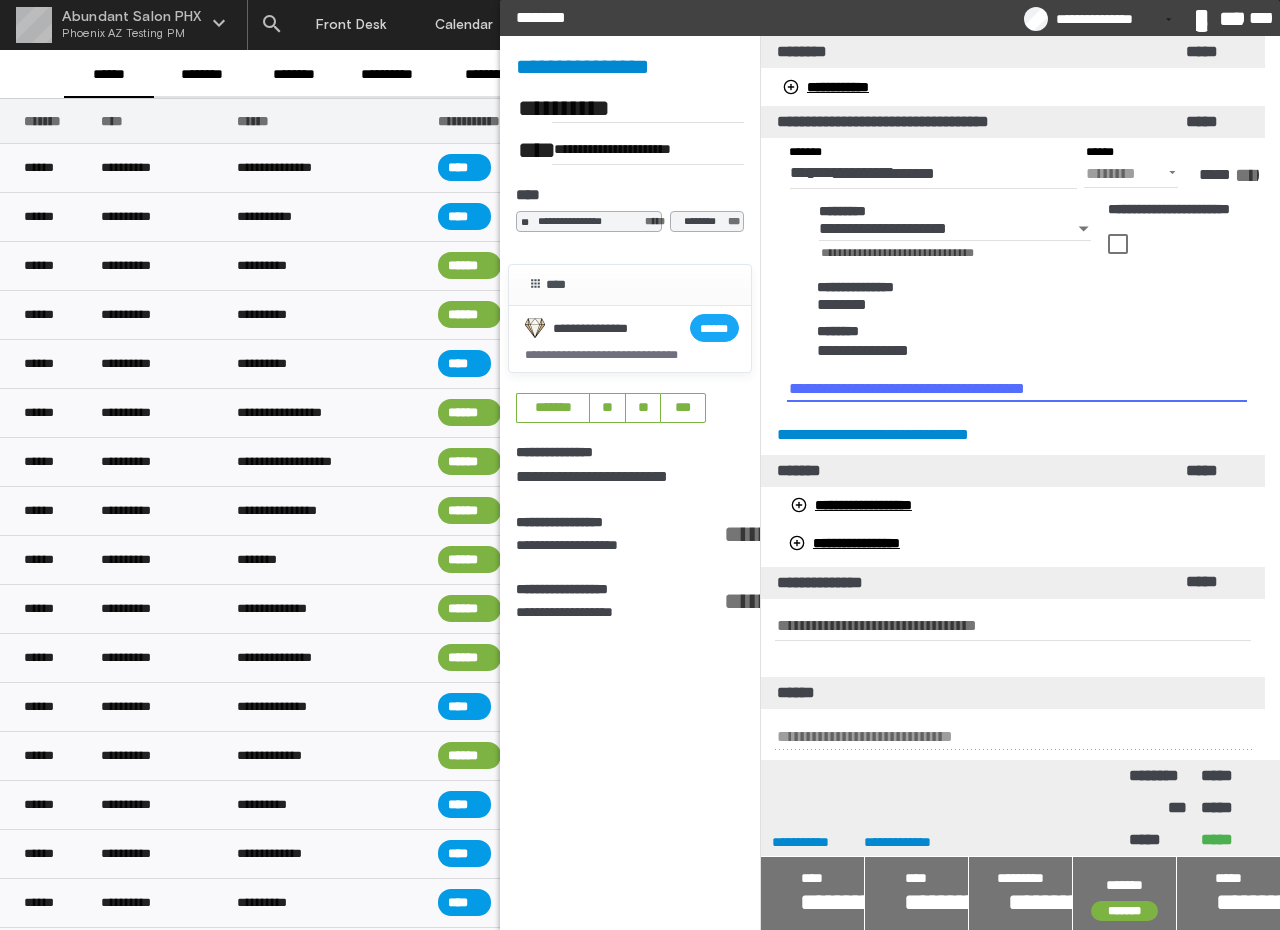 click on "*********" 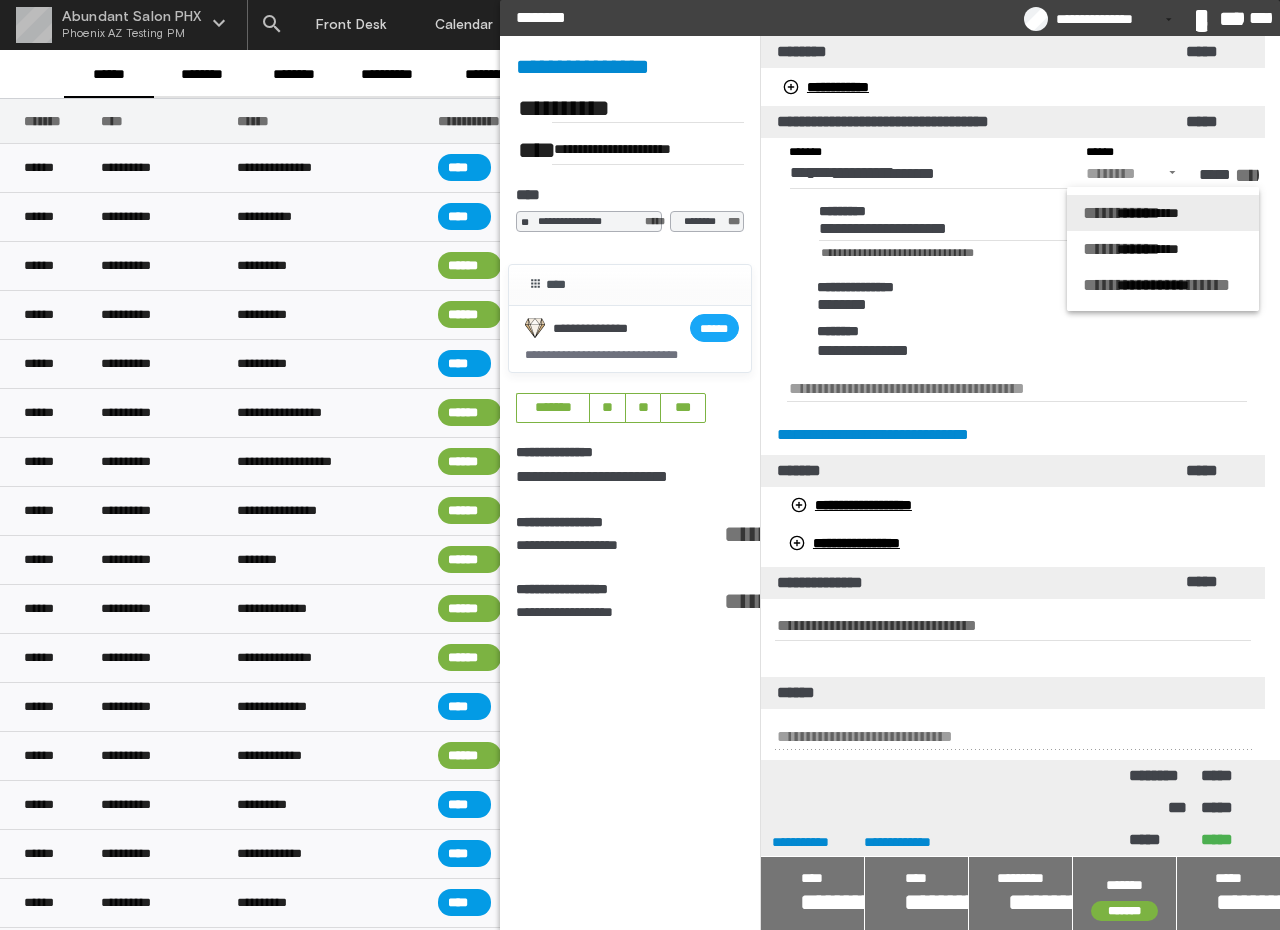 click on "**********" at bounding box center [1156, 213] 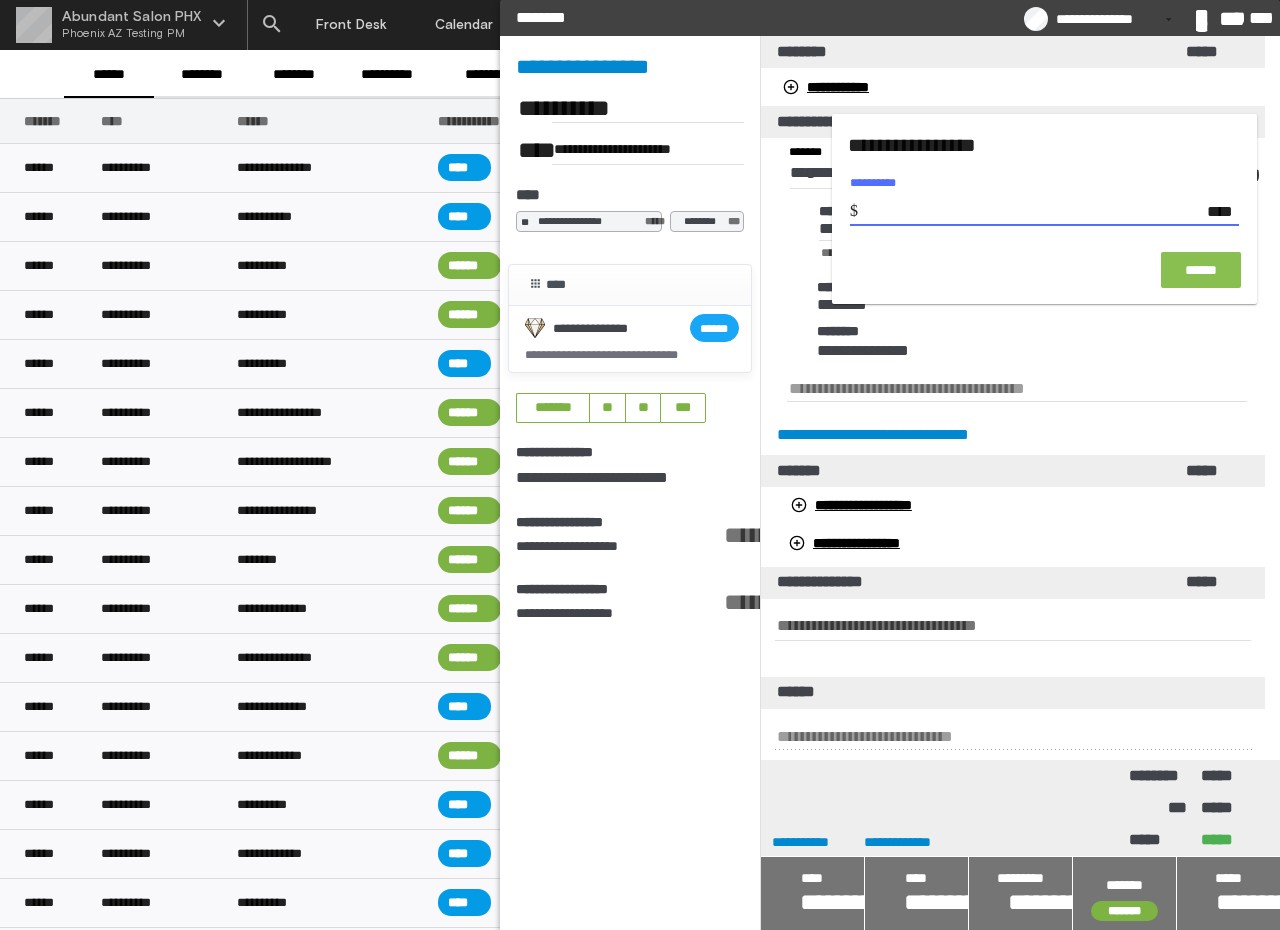 type on "****" 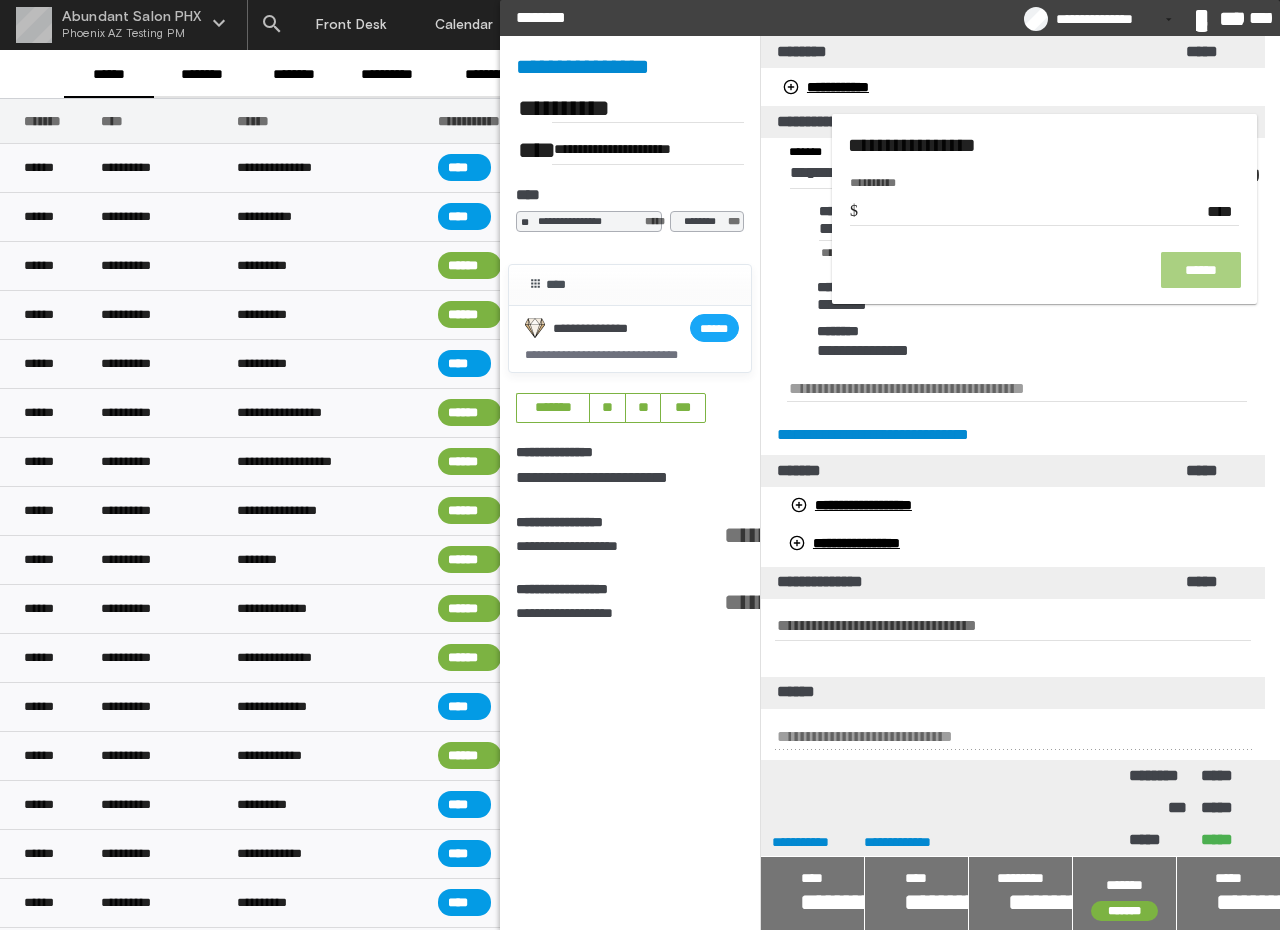 click on "******" 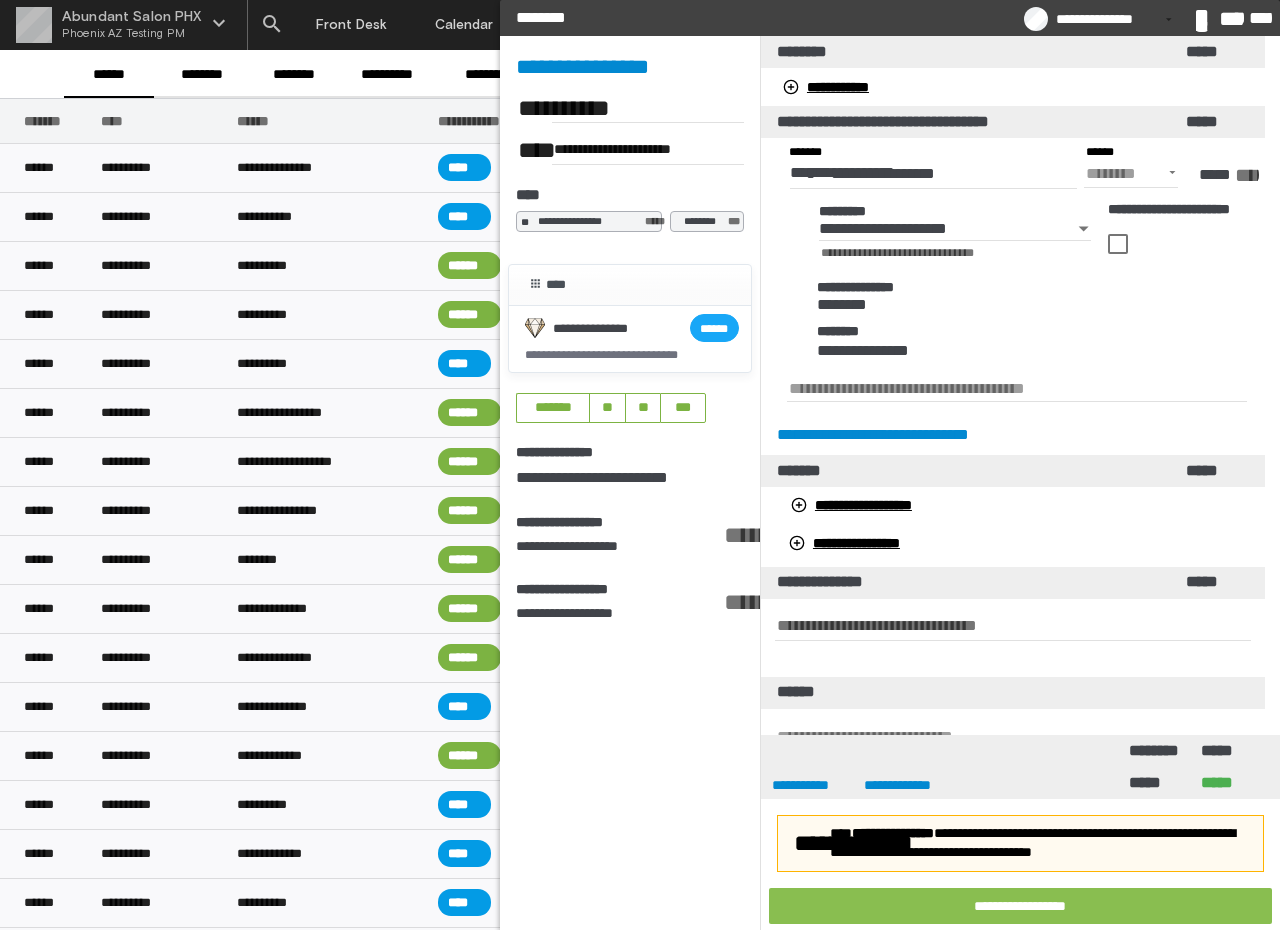 click on "**********" 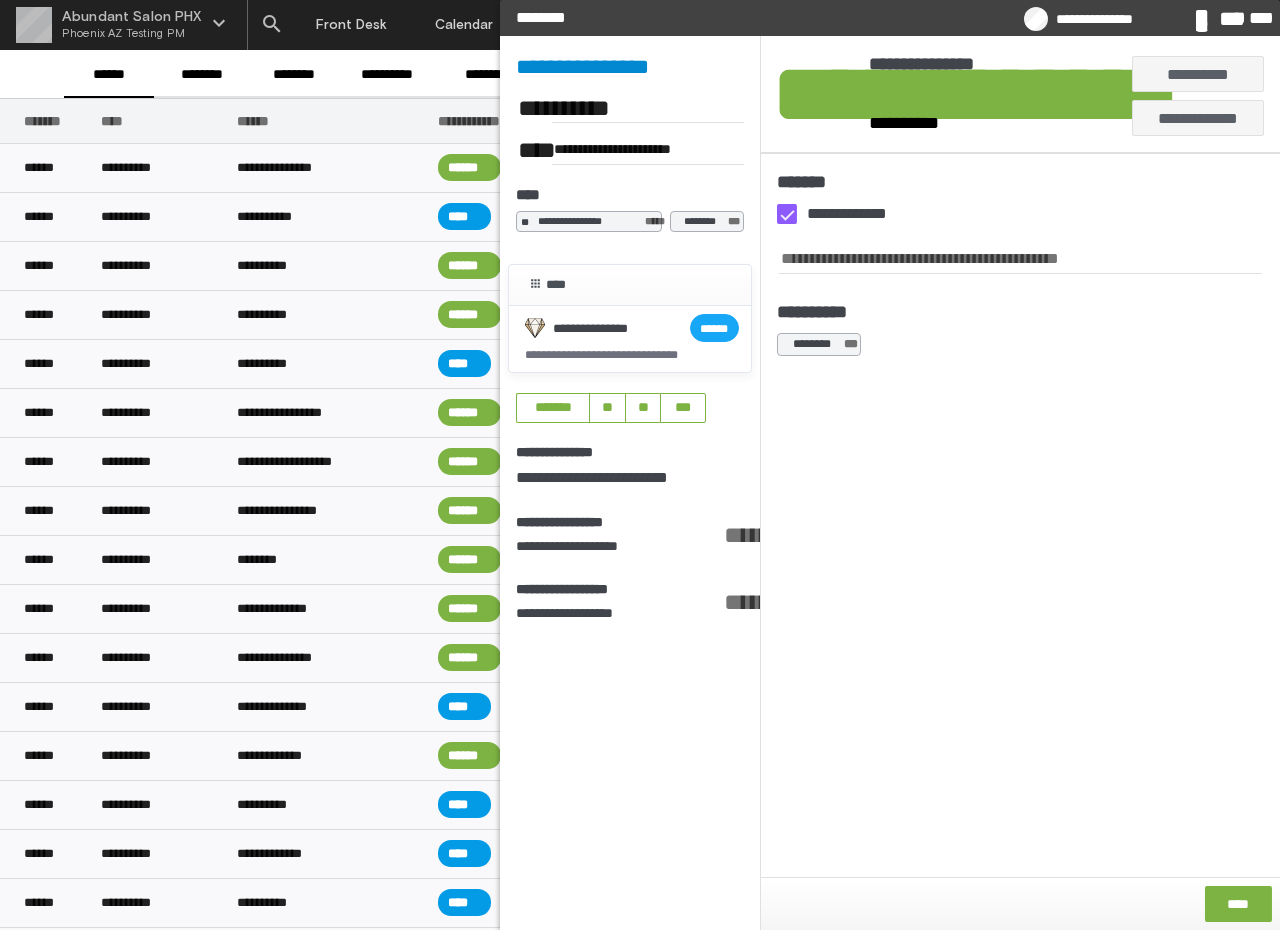 click on "**********" 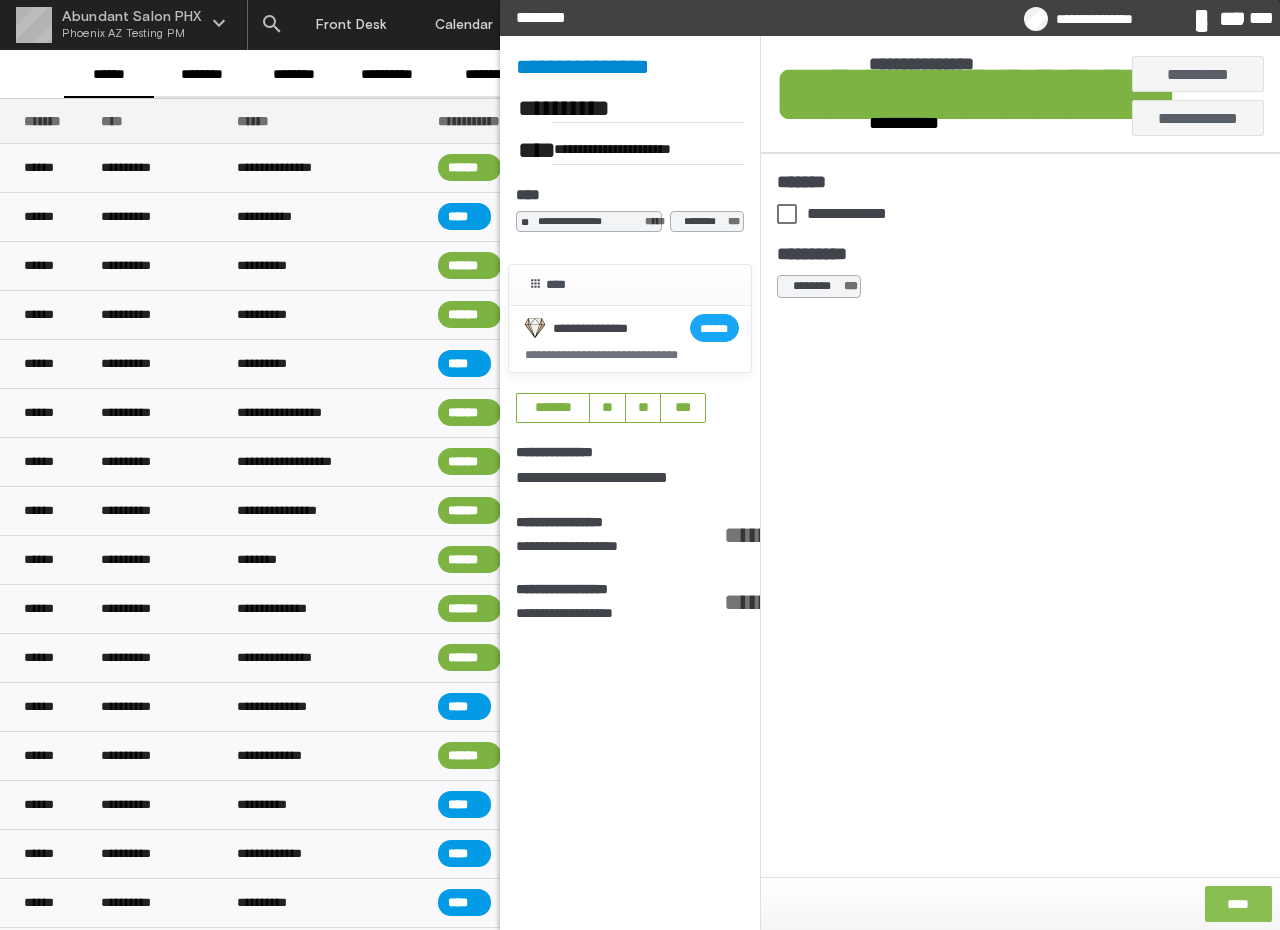 click on "****" 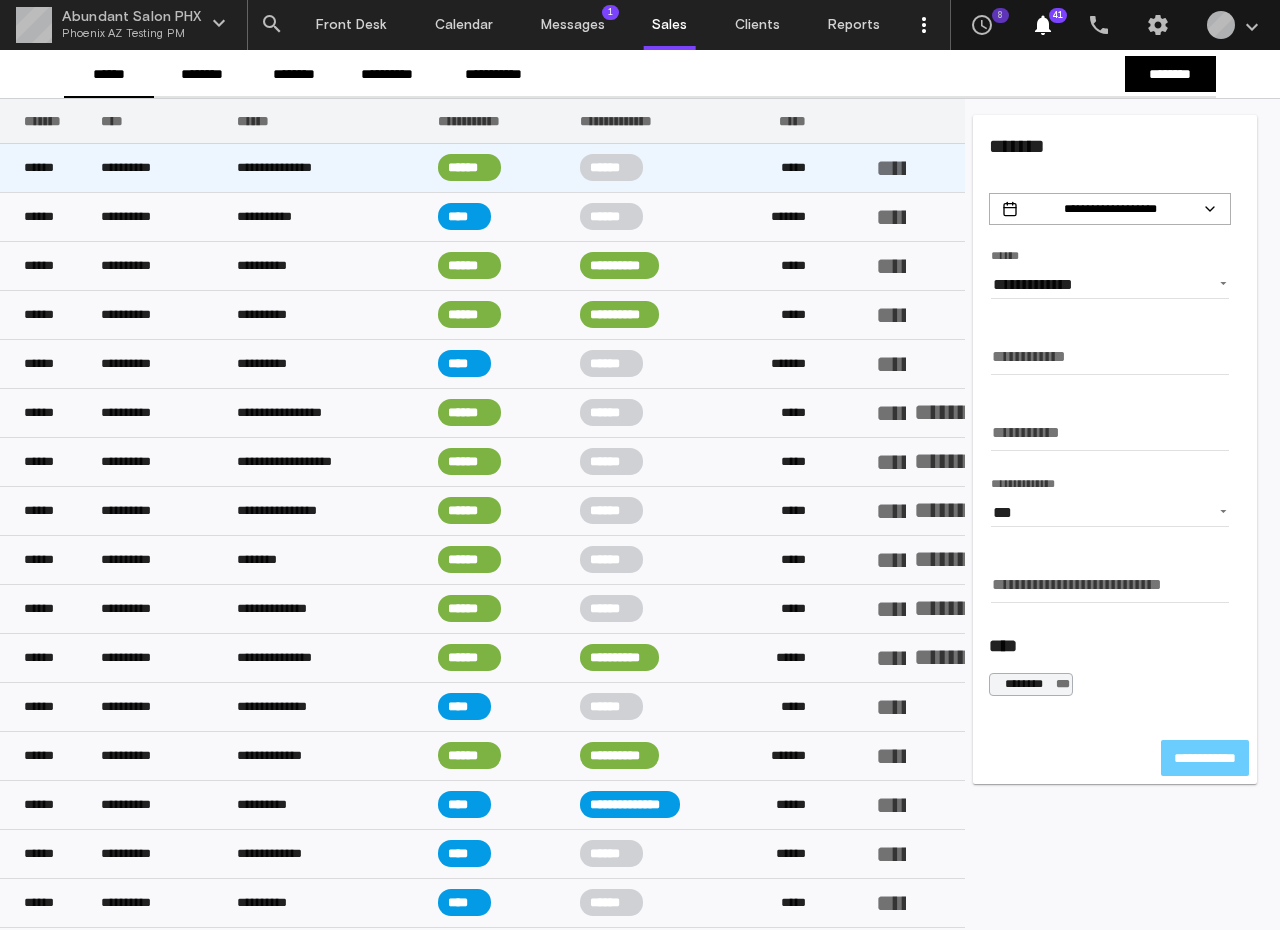 click on "**********" at bounding box center (337, 167) 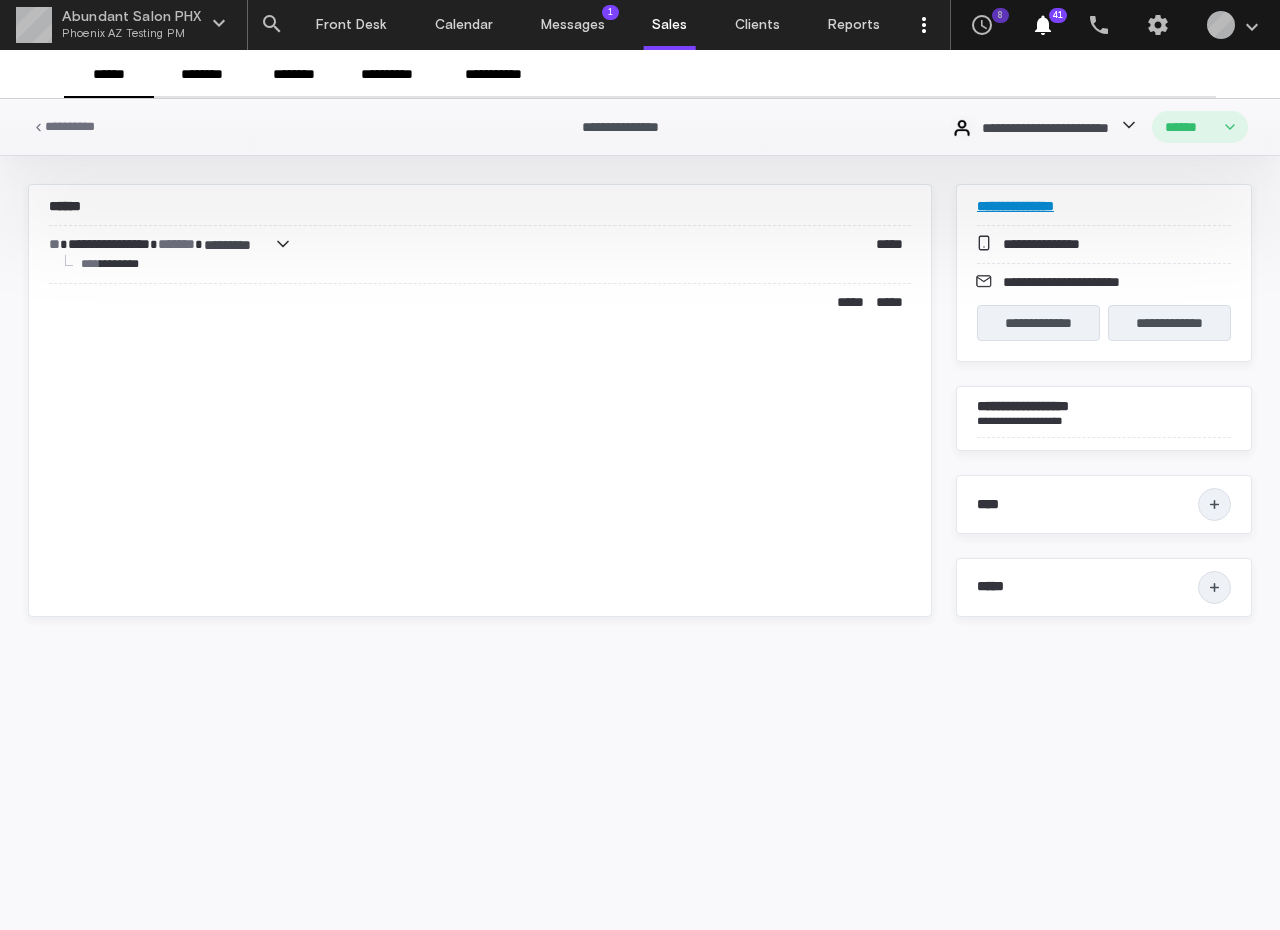 click on "**********" at bounding box center (1015, 206) 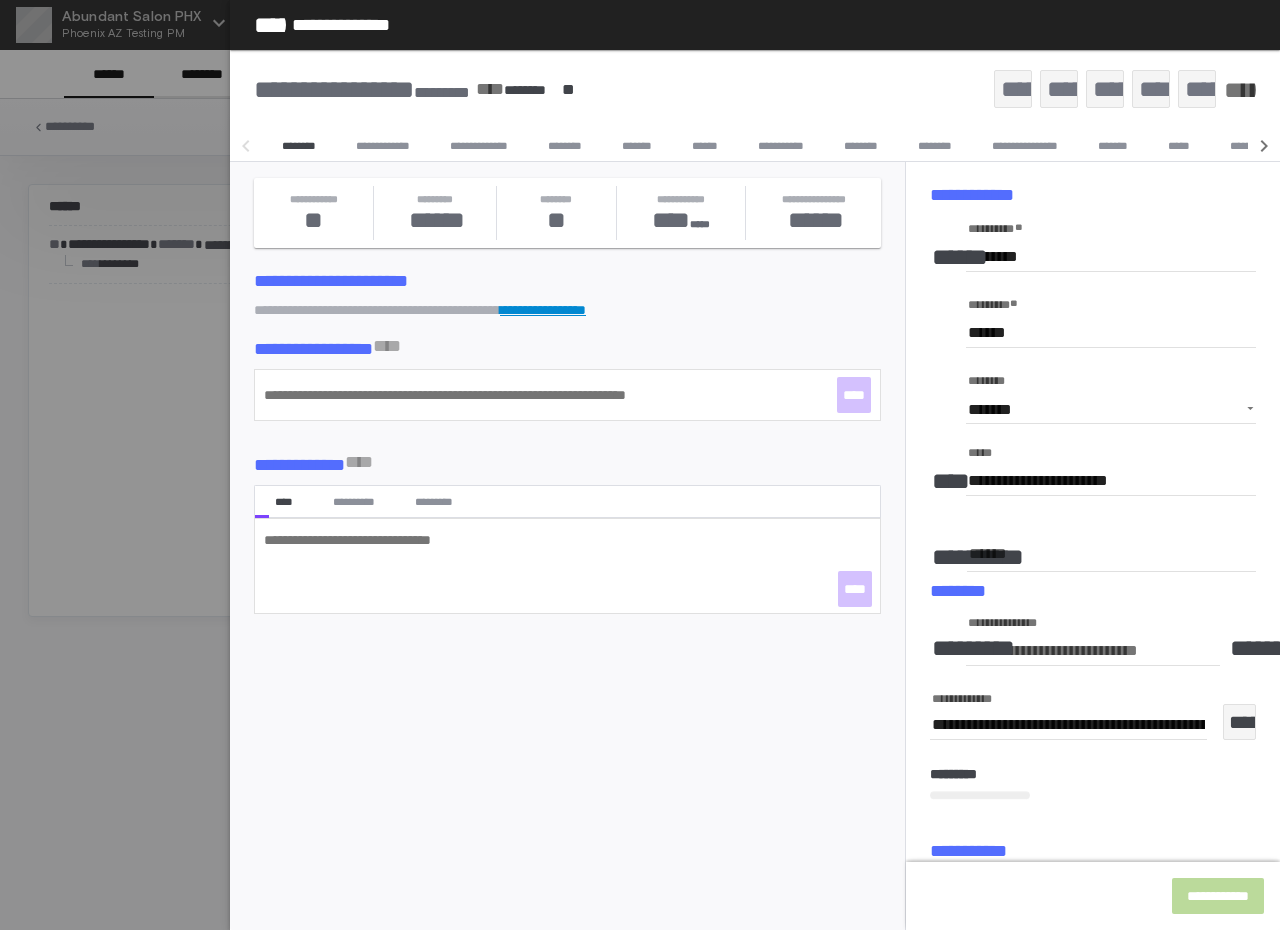 type on "**********" 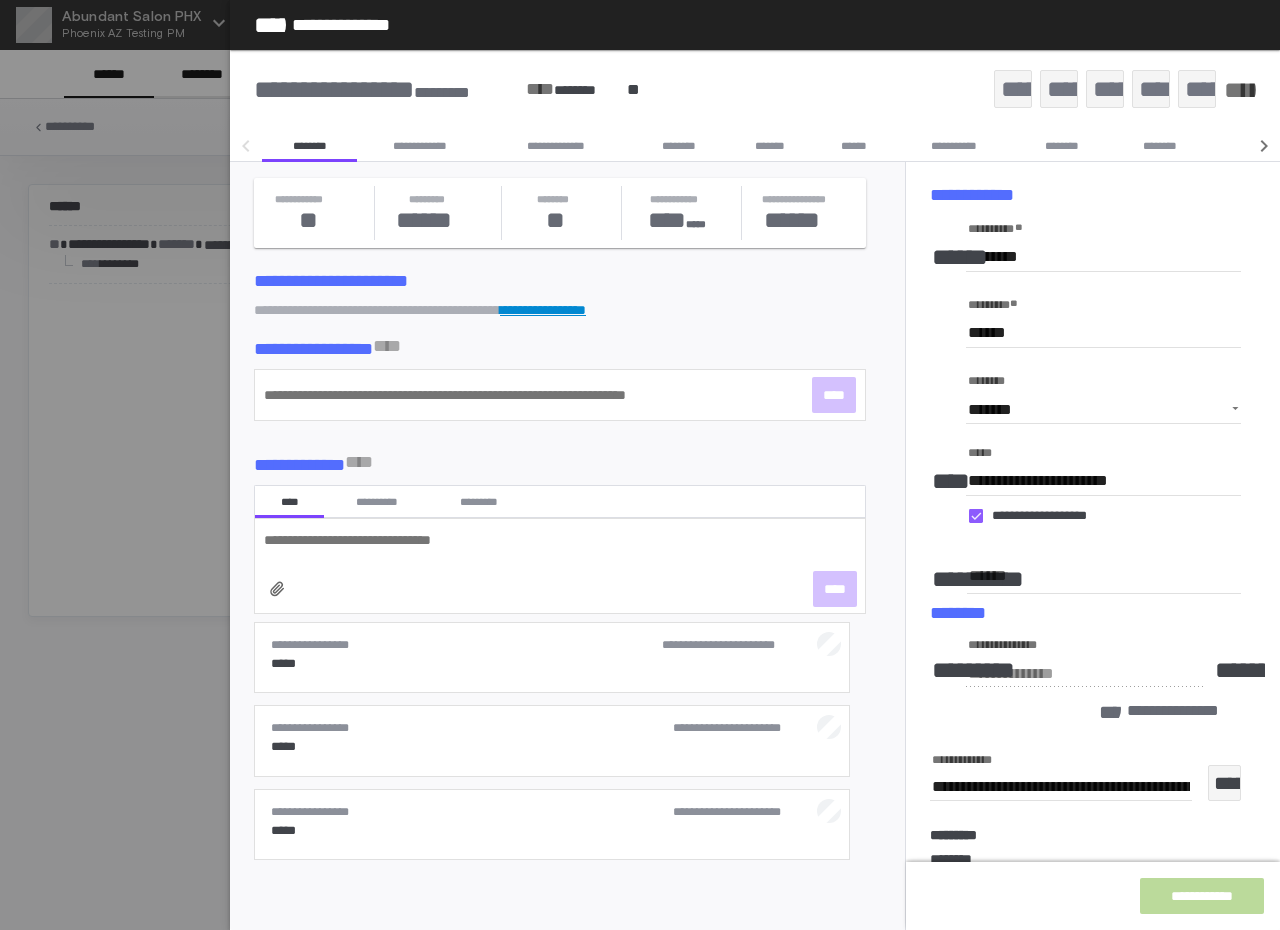 click on "**********" at bounding box center (954, 146) 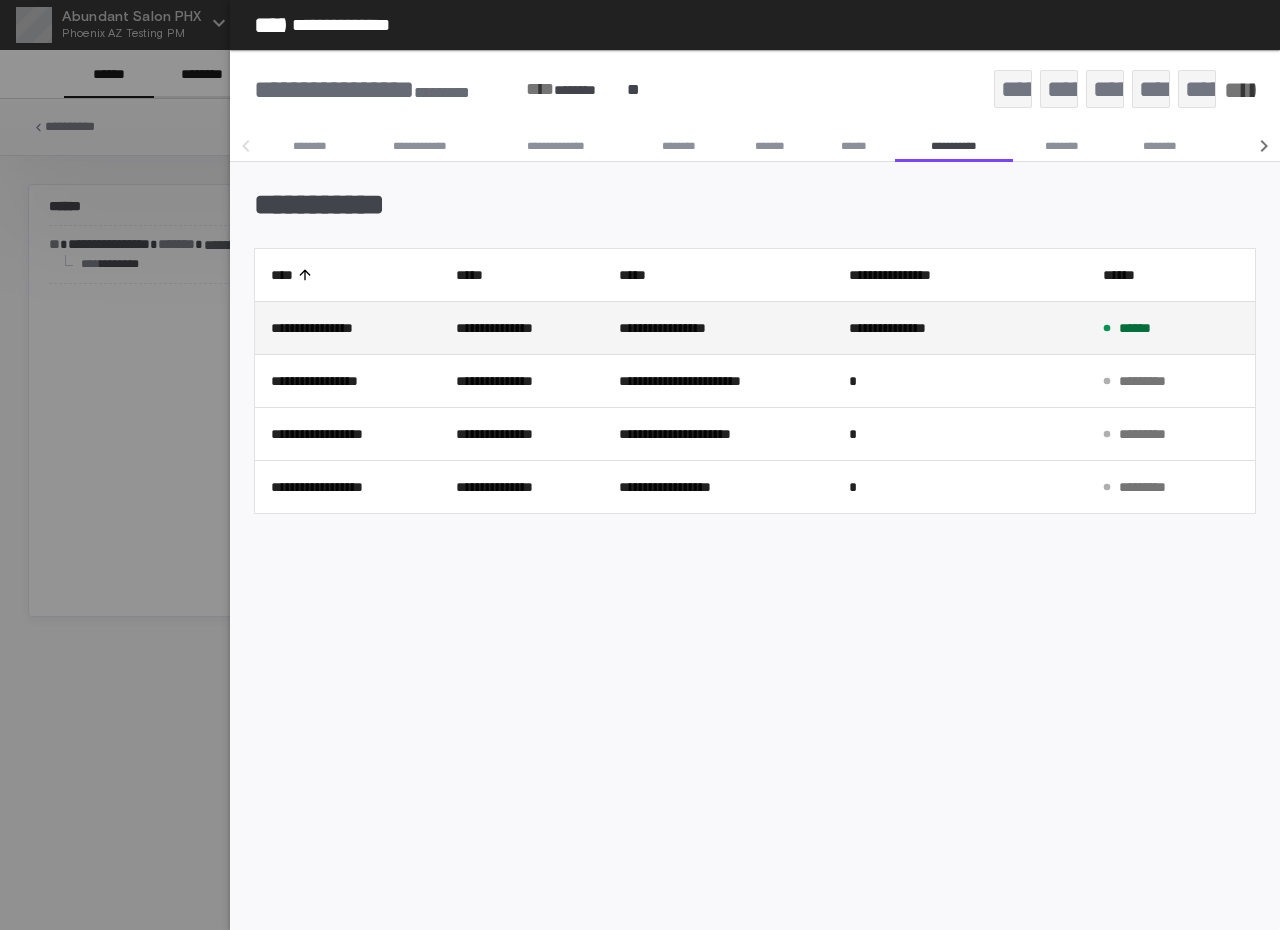 click on "**********" at bounding box center [348, 328] 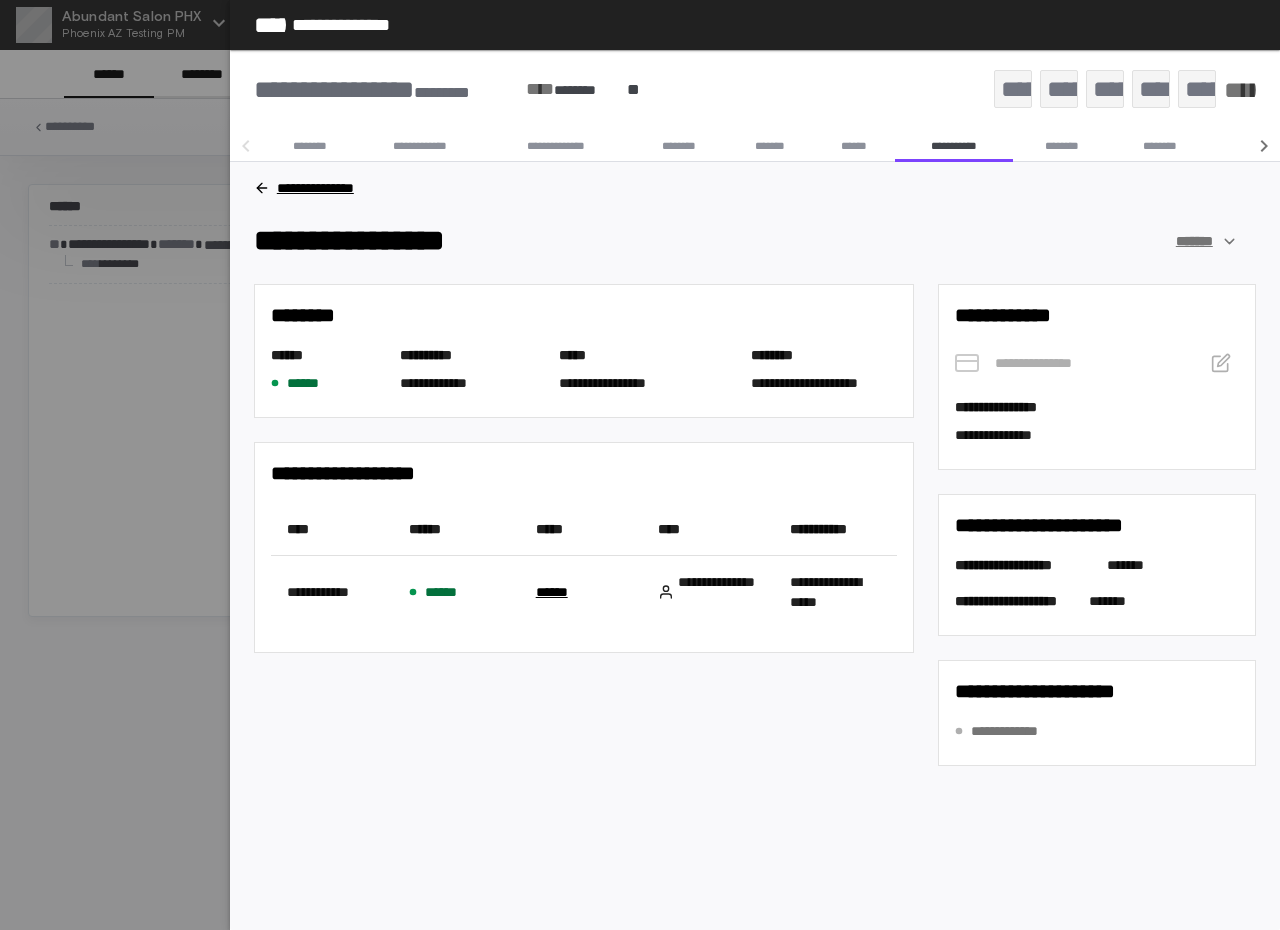click on "*******" at bounding box center [1205, 241] 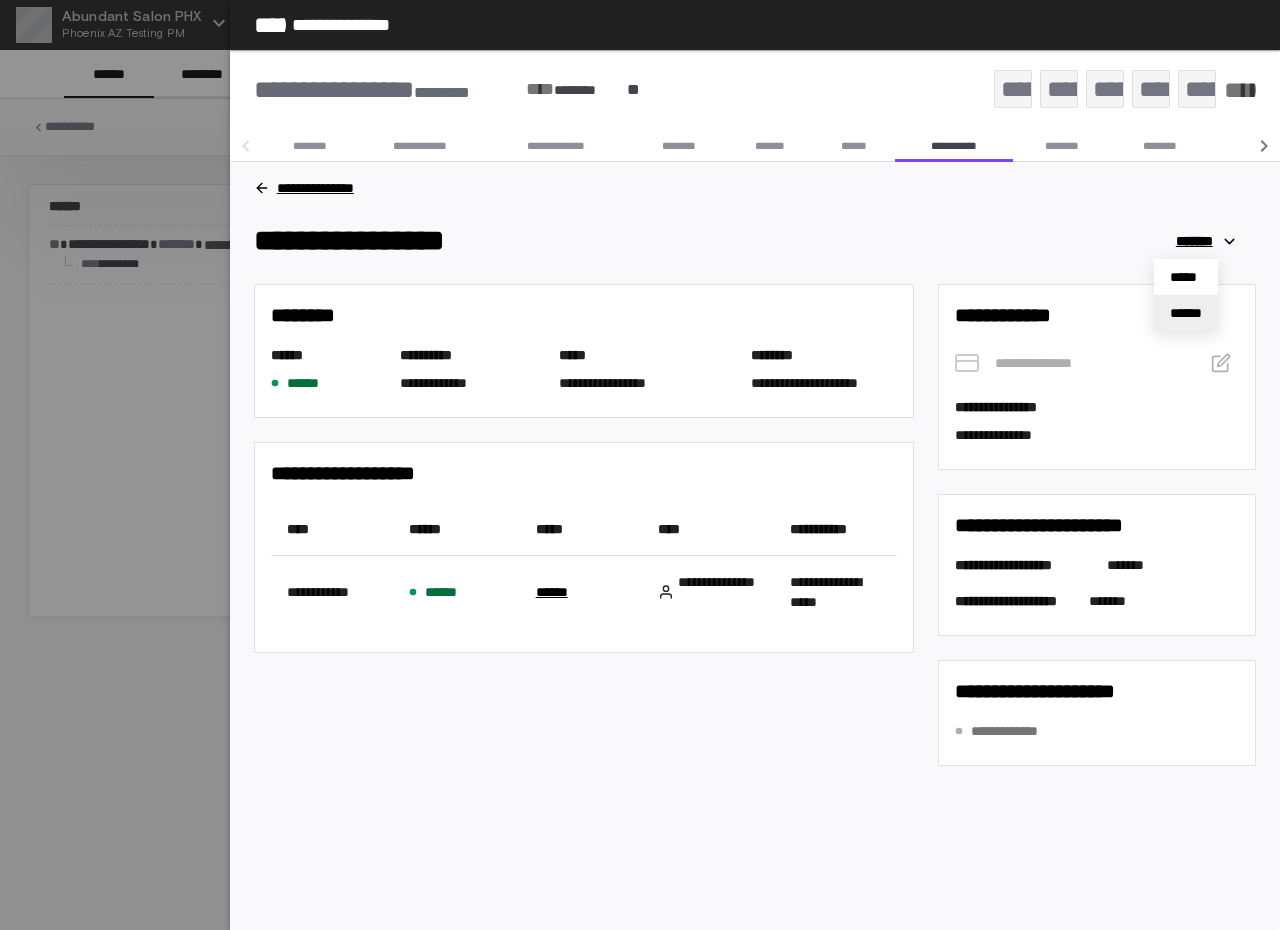 click on "******" at bounding box center (1186, 313) 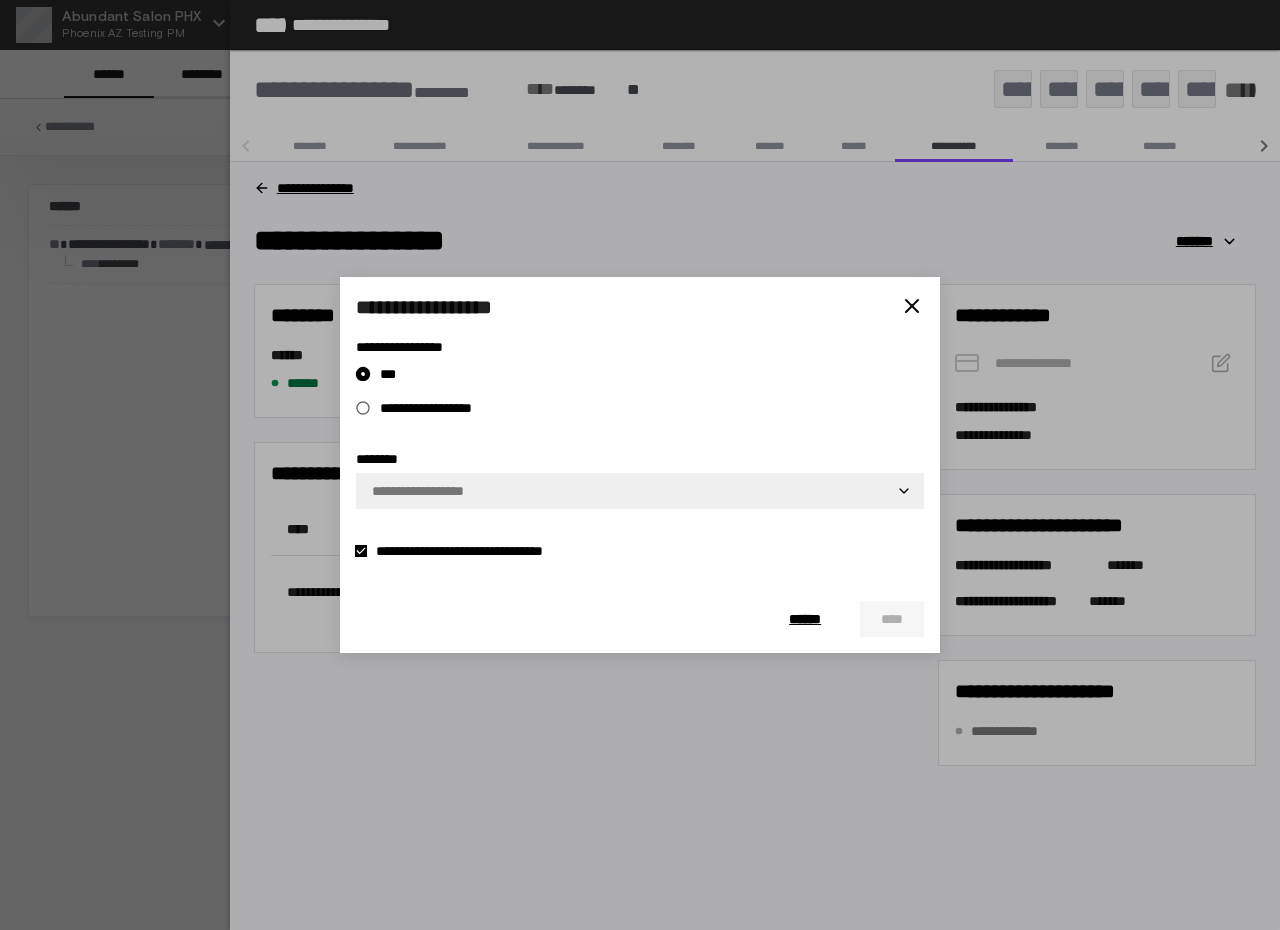 click on "**********" at bounding box center [437, 408] 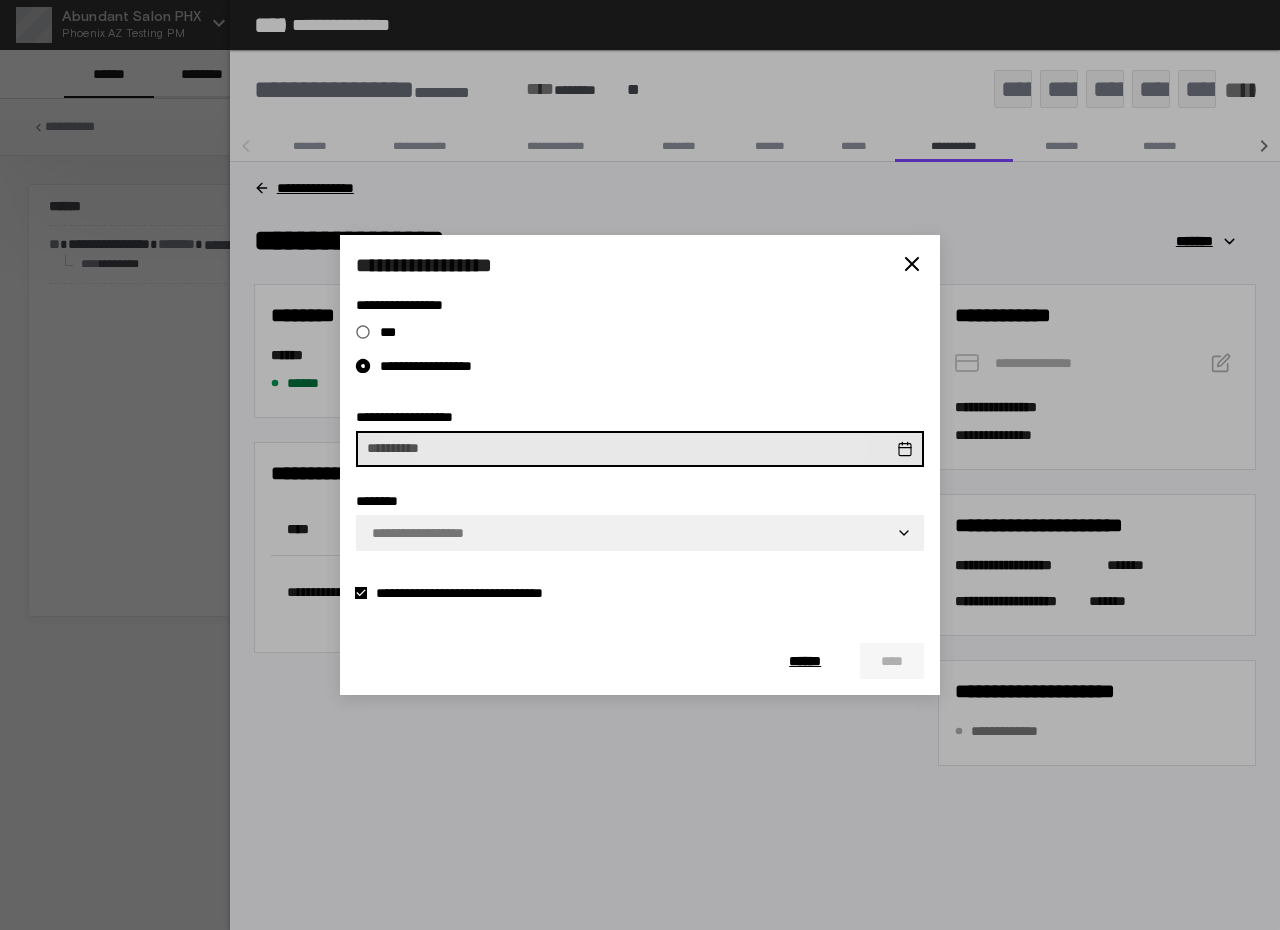 click on "**********" at bounding box center (628, 449) 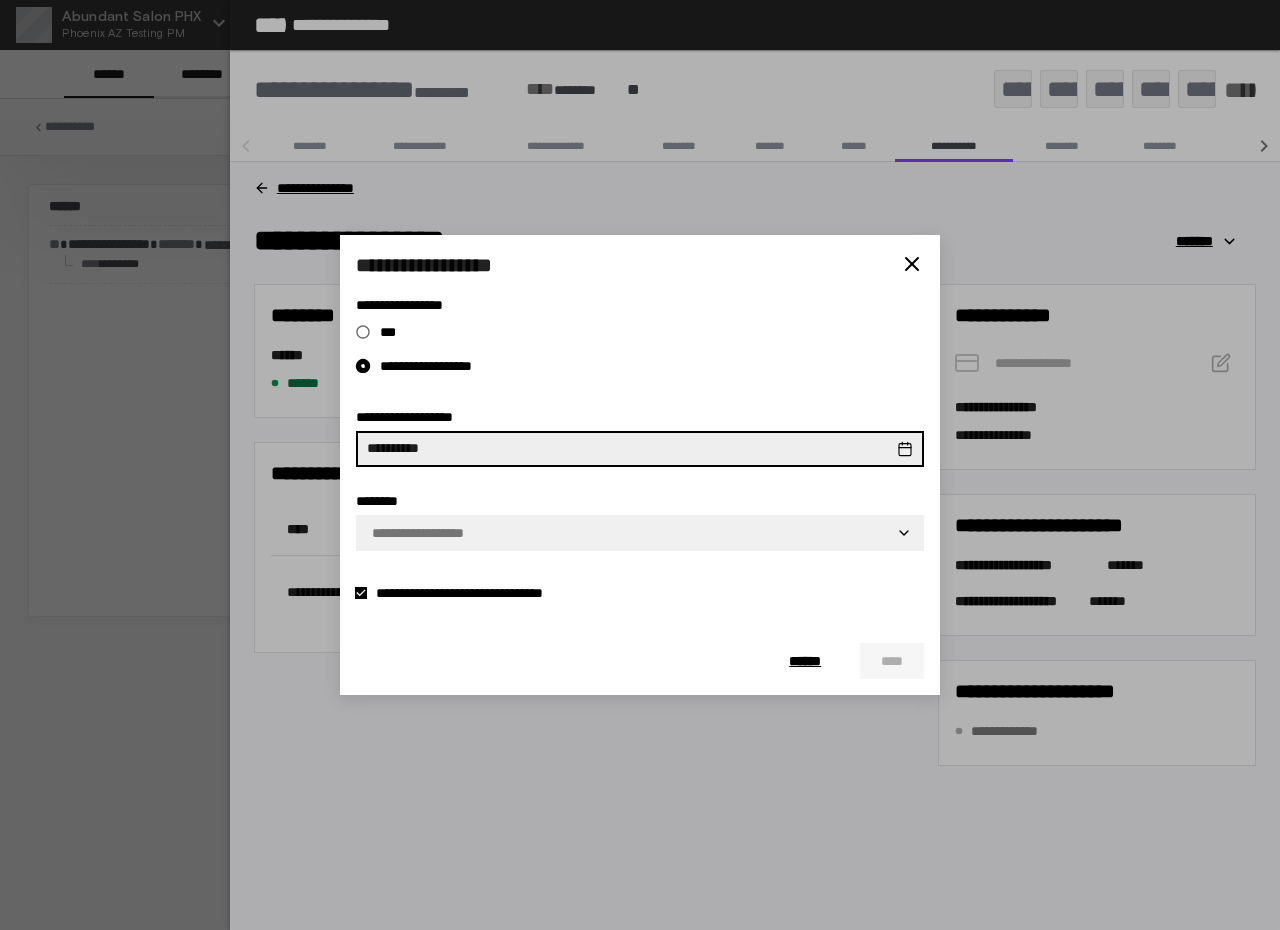 type on "**********" 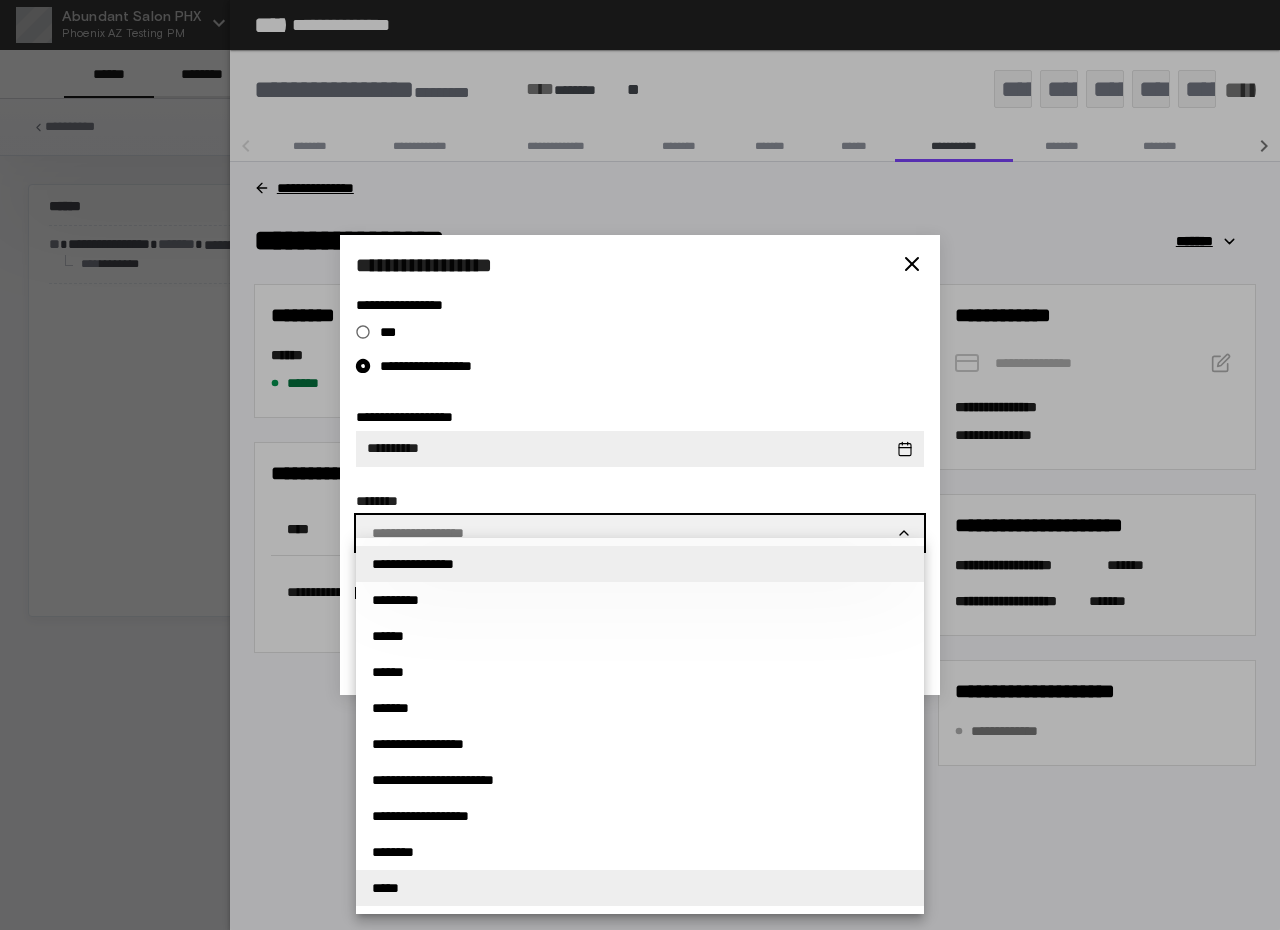 click on "*****" at bounding box center [640, 888] 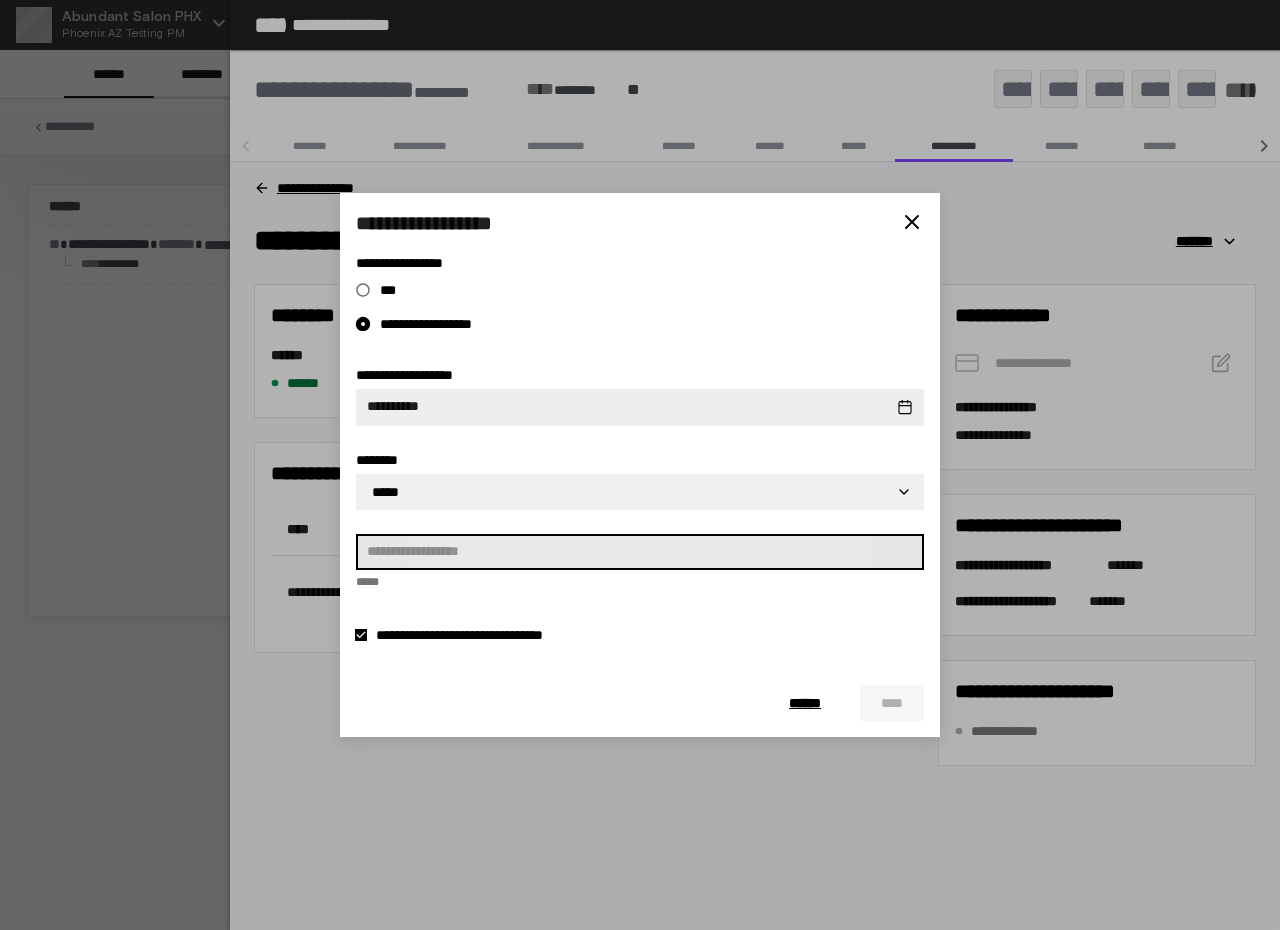 click at bounding box center [640, 552] 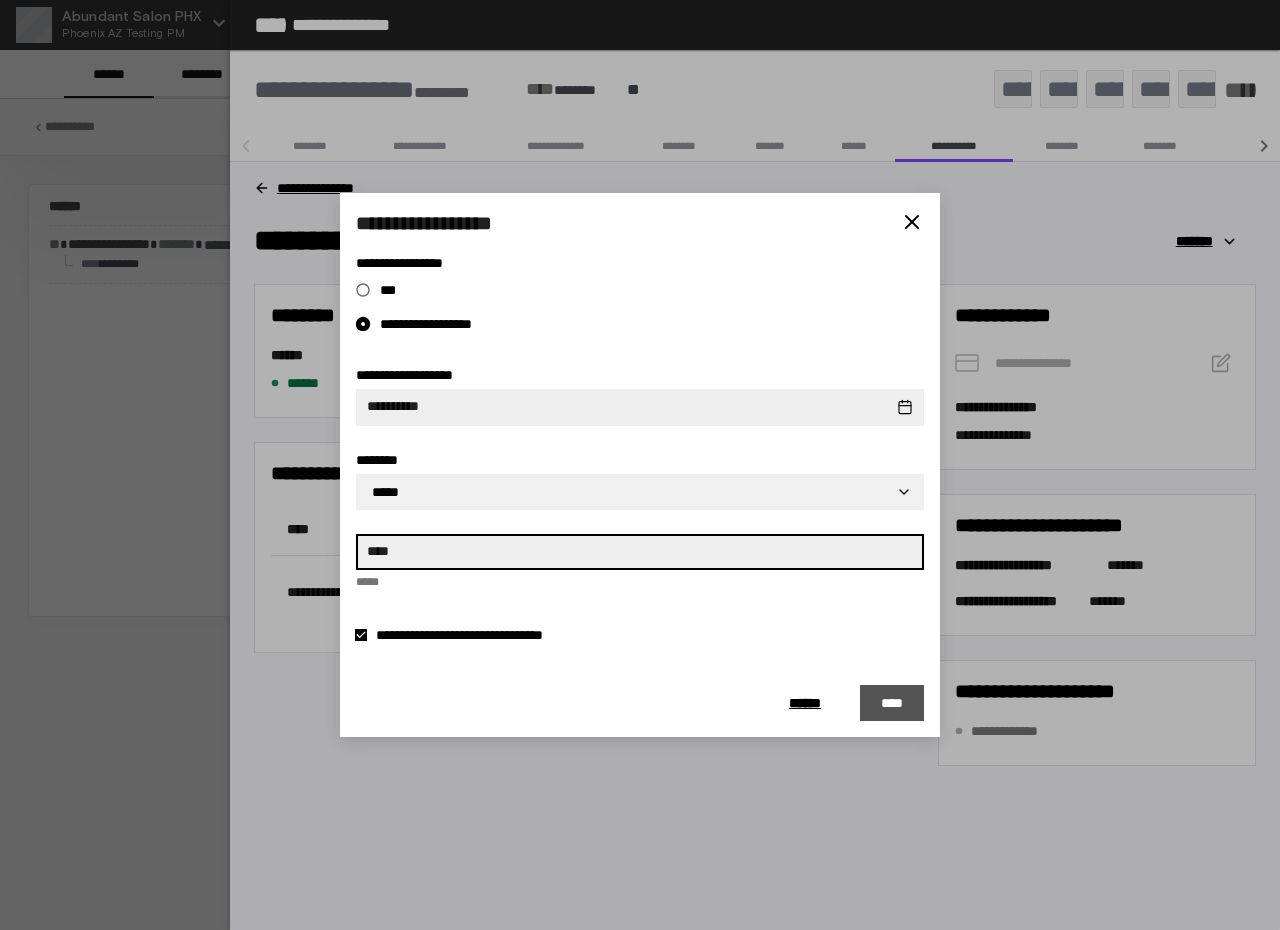 type on "****" 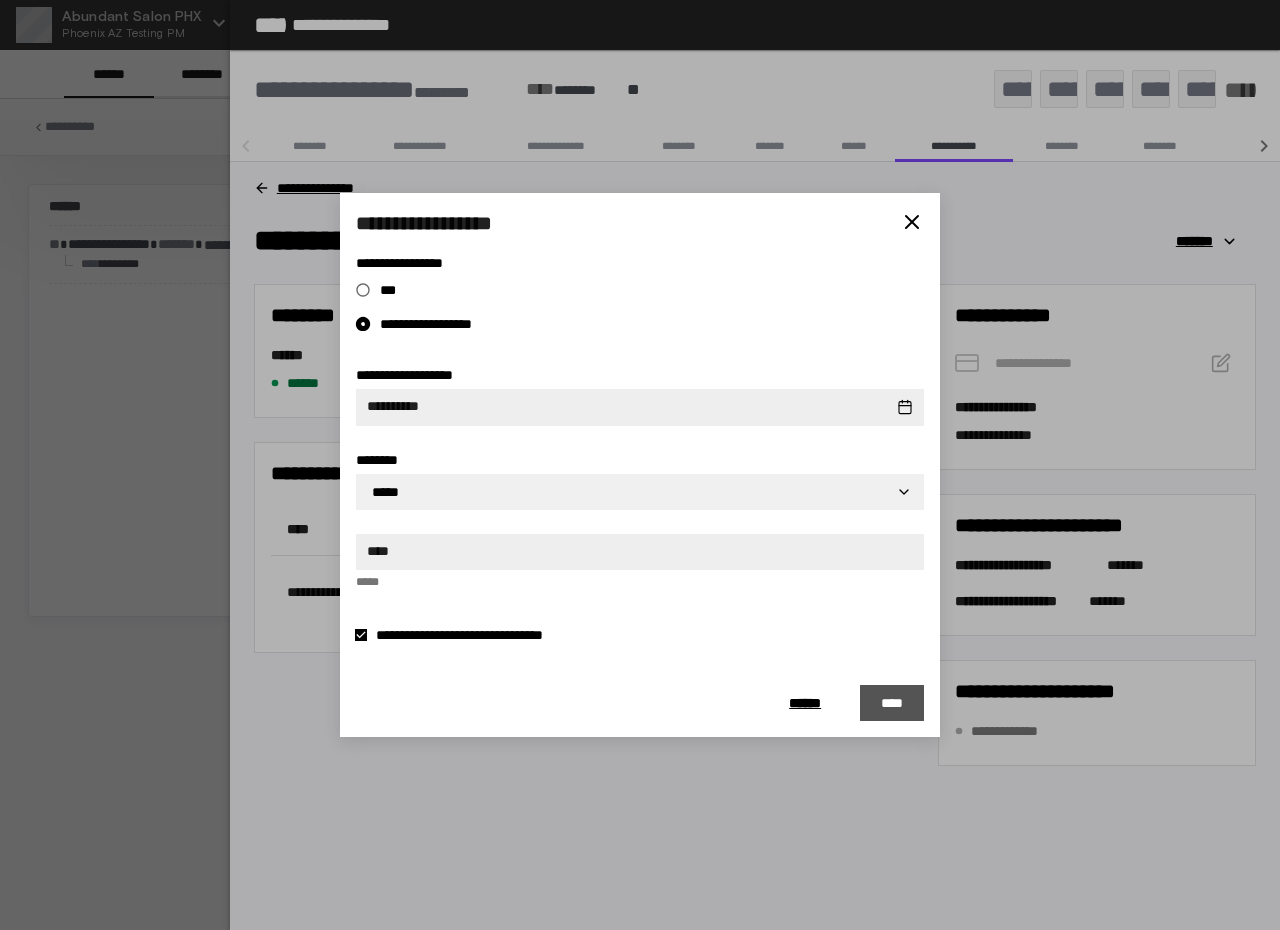 click on "****" at bounding box center (892, 703) 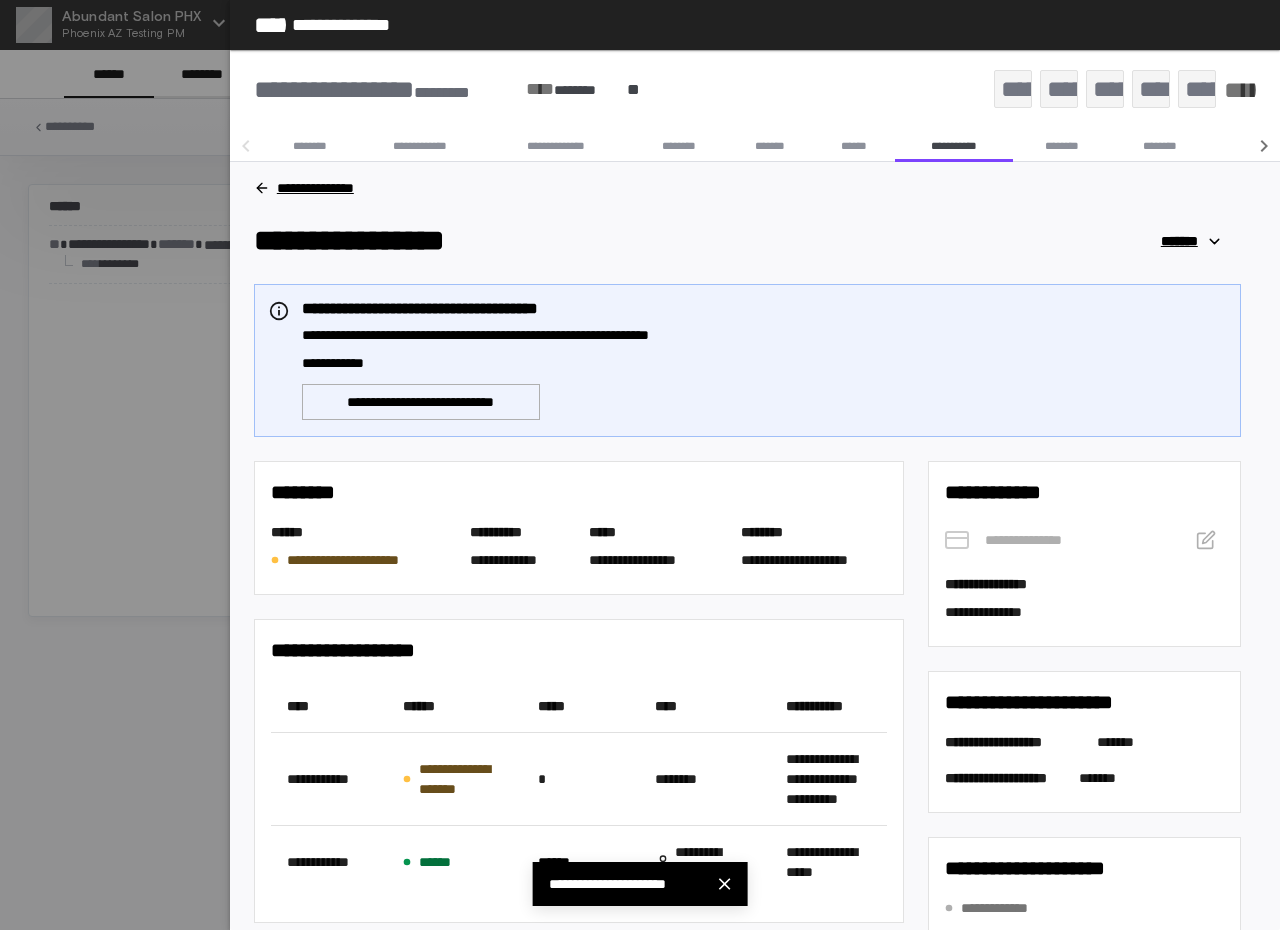 click on "**********" at bounding box center [1084, 584] 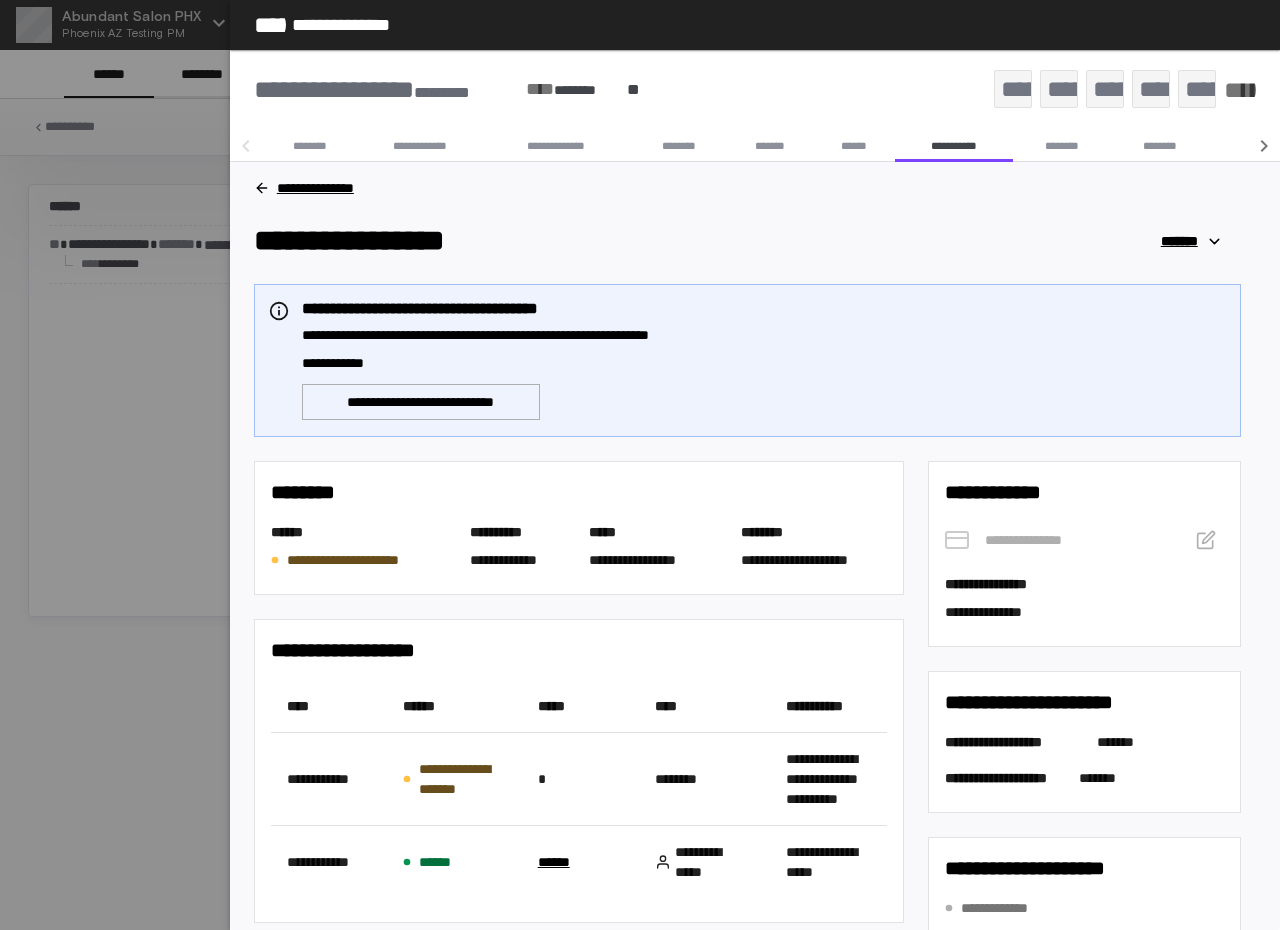 click at bounding box center (1206, 540) 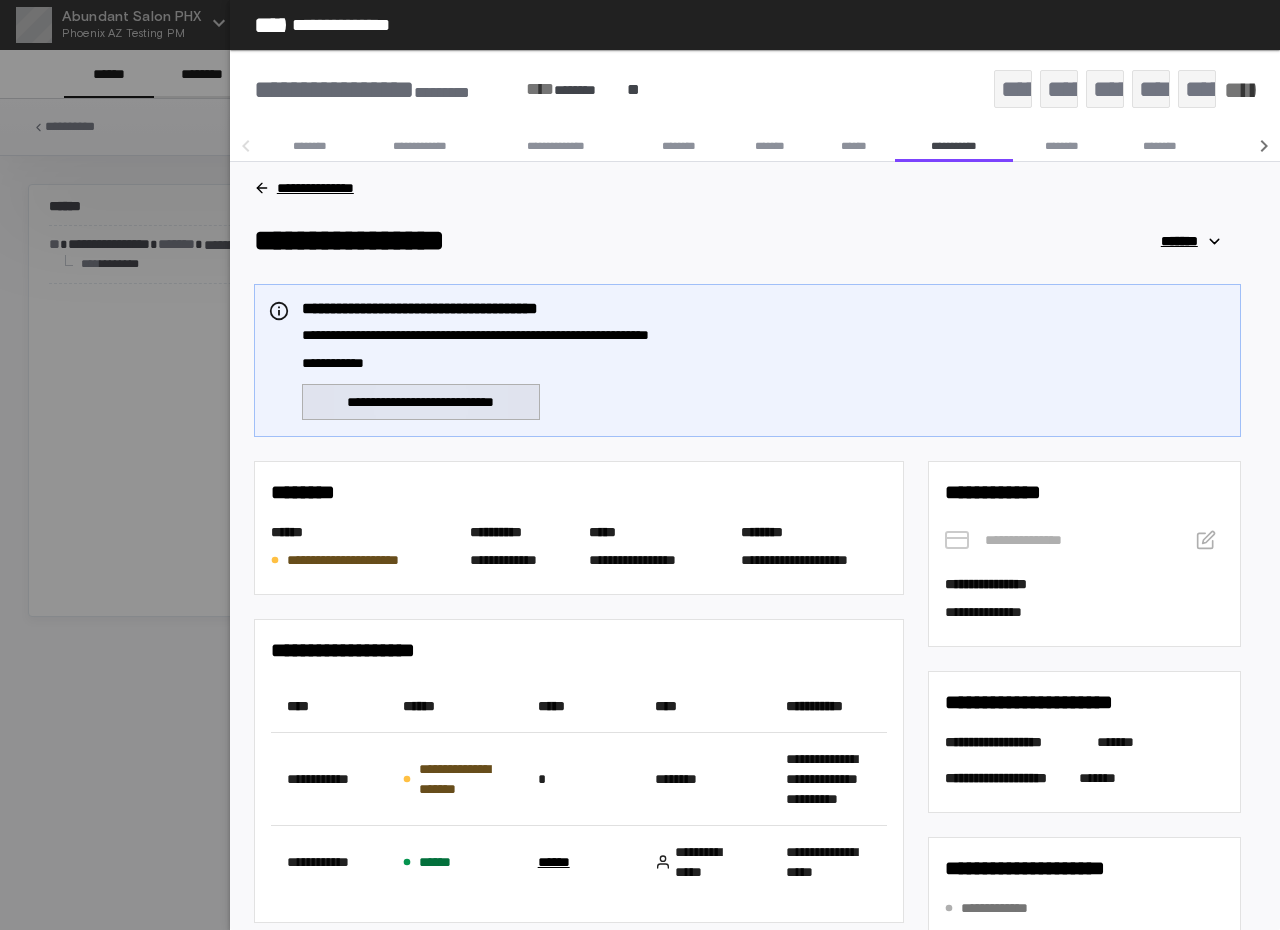 click on "**********" at bounding box center [421, 402] 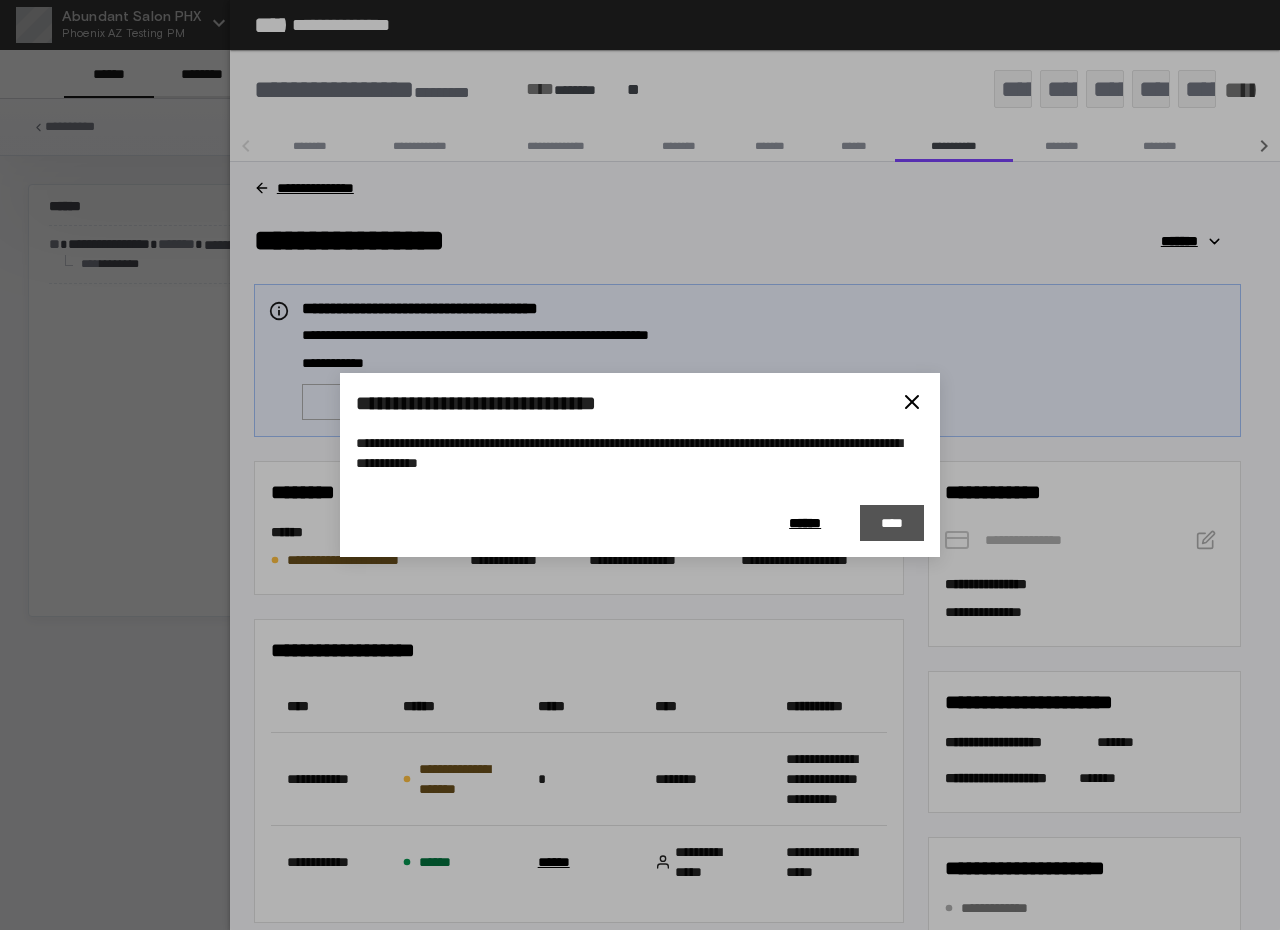 click on "****" at bounding box center (892, 523) 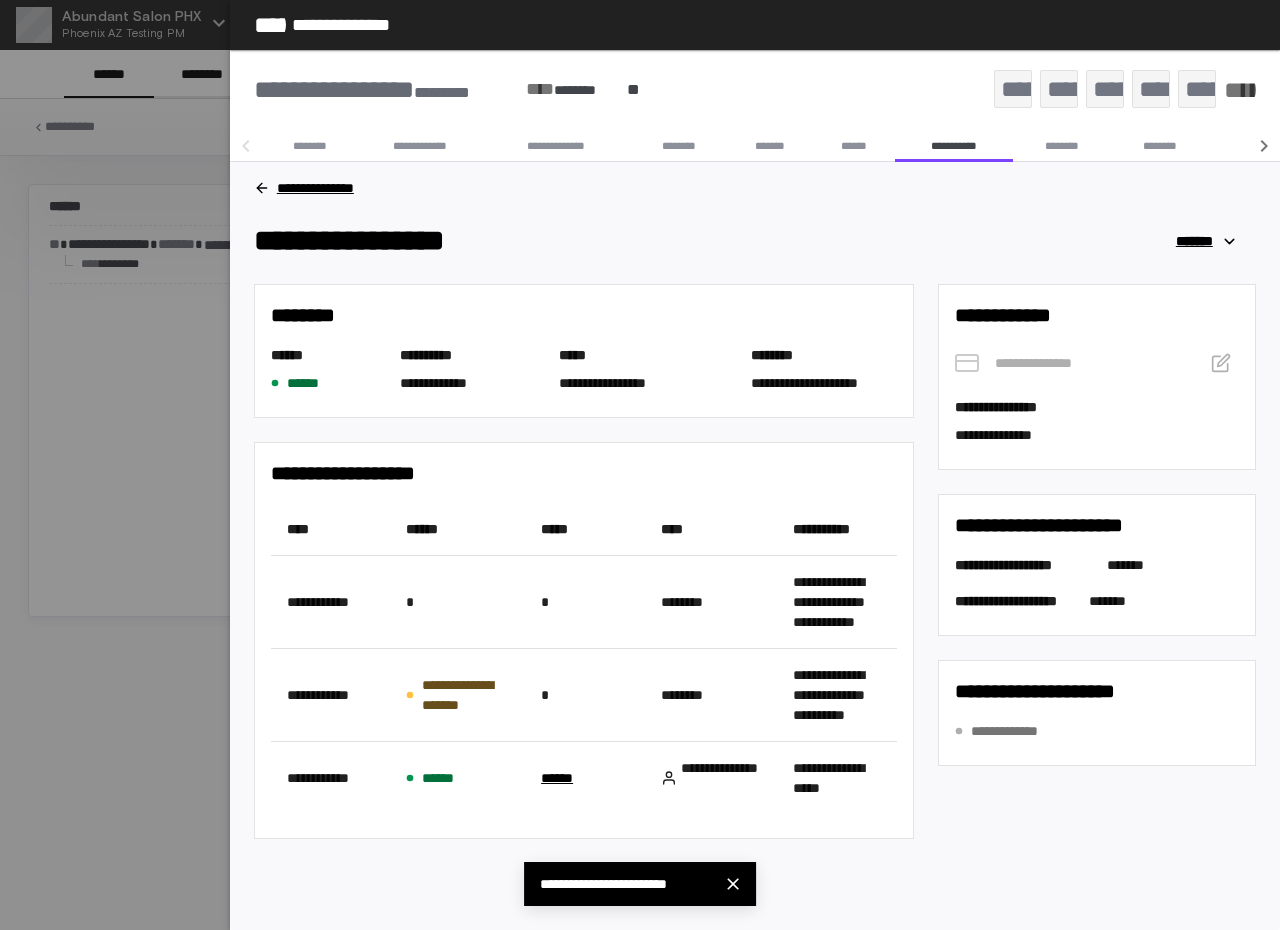 click at bounding box center (1221, 363) 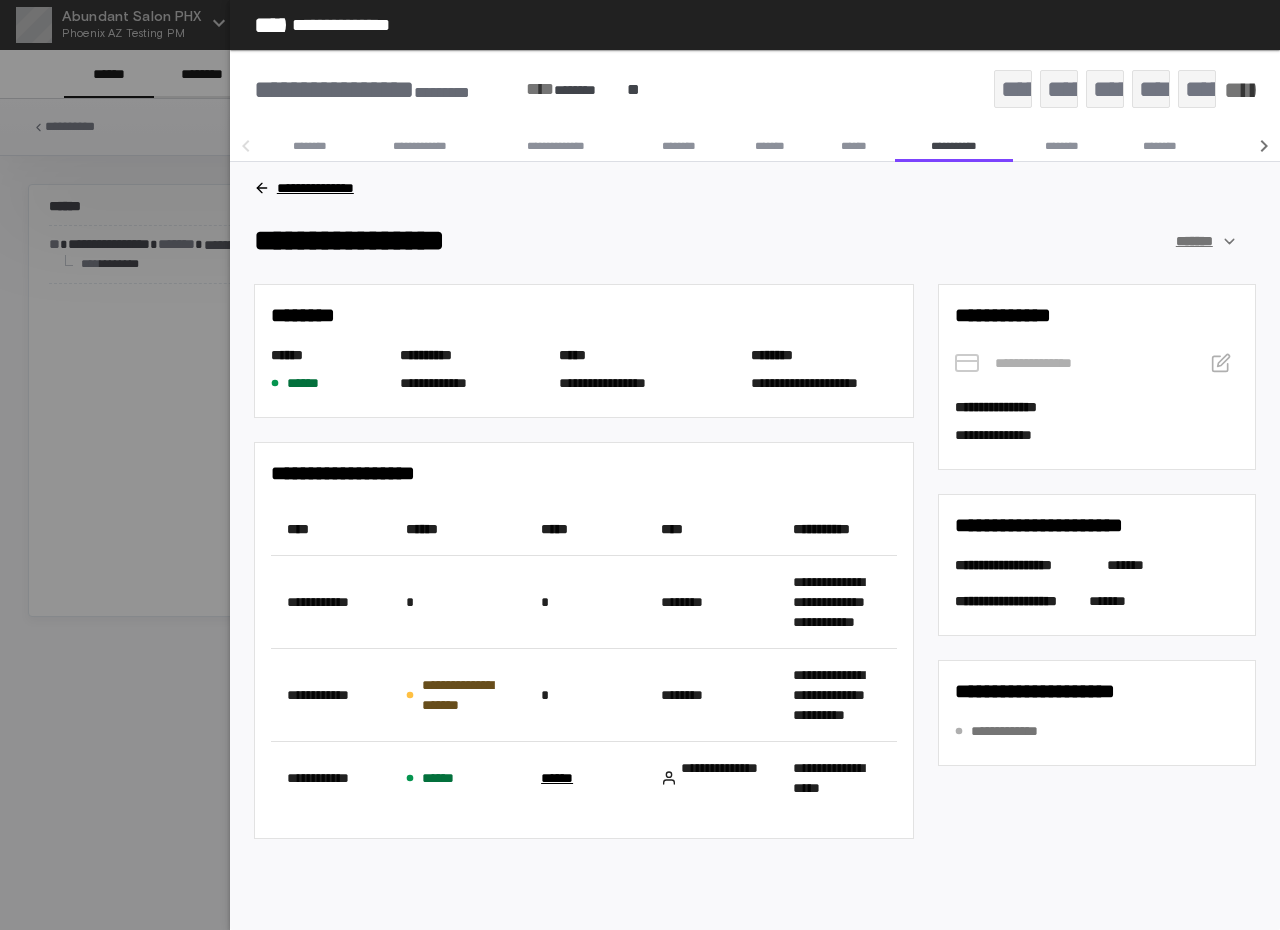 click on "*******" at bounding box center (1205, 241) 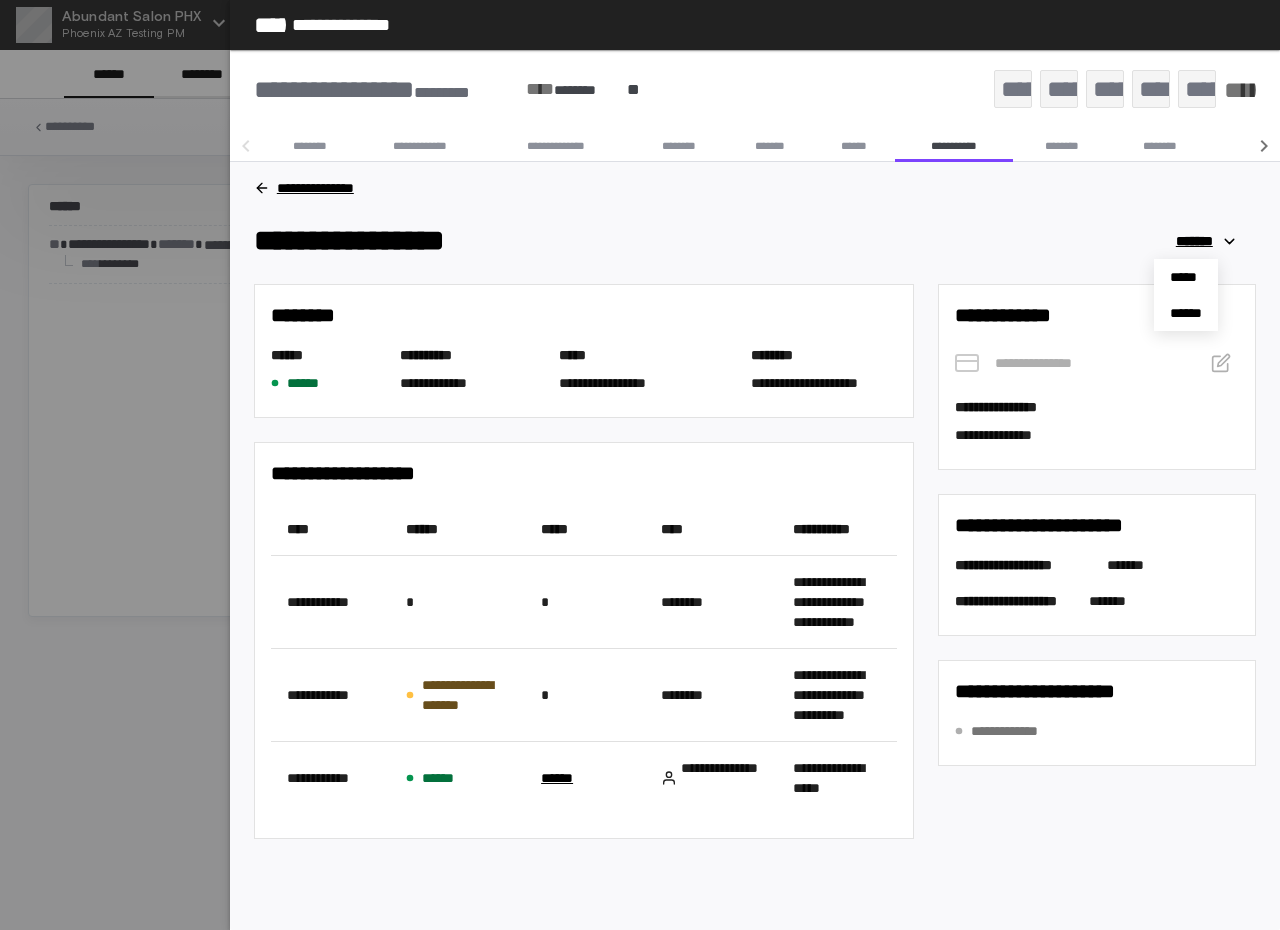 click at bounding box center (640, 465) 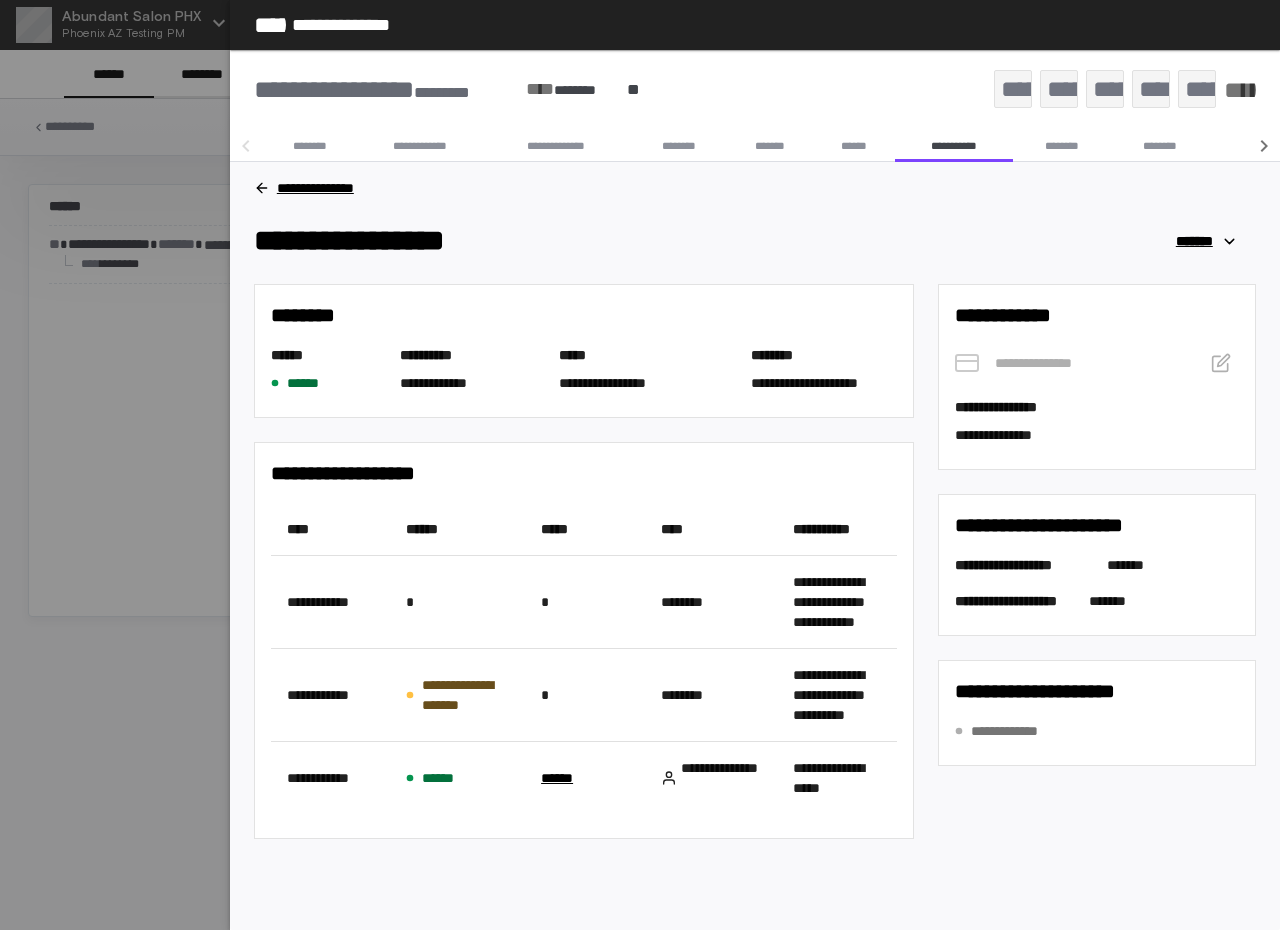 click on "**********" at bounding box center (1097, 407) 